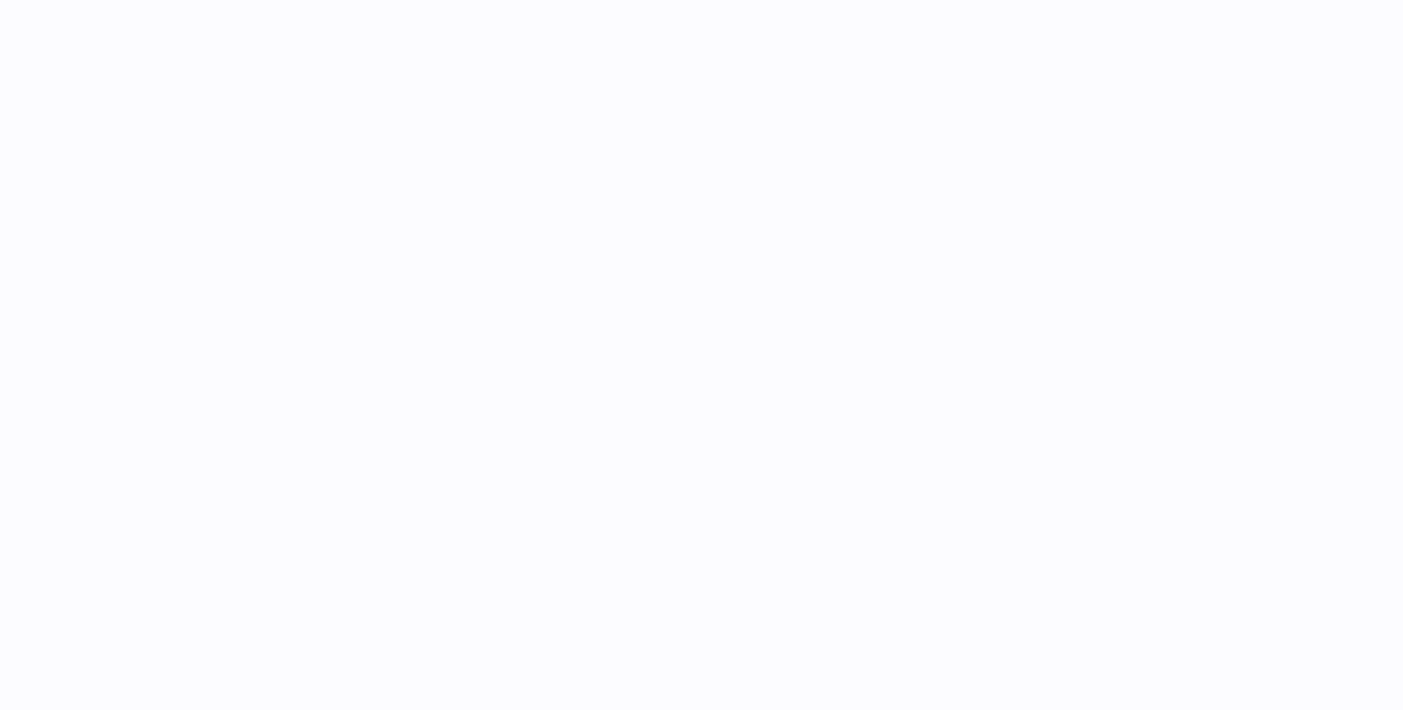 scroll, scrollTop: 0, scrollLeft: 0, axis: both 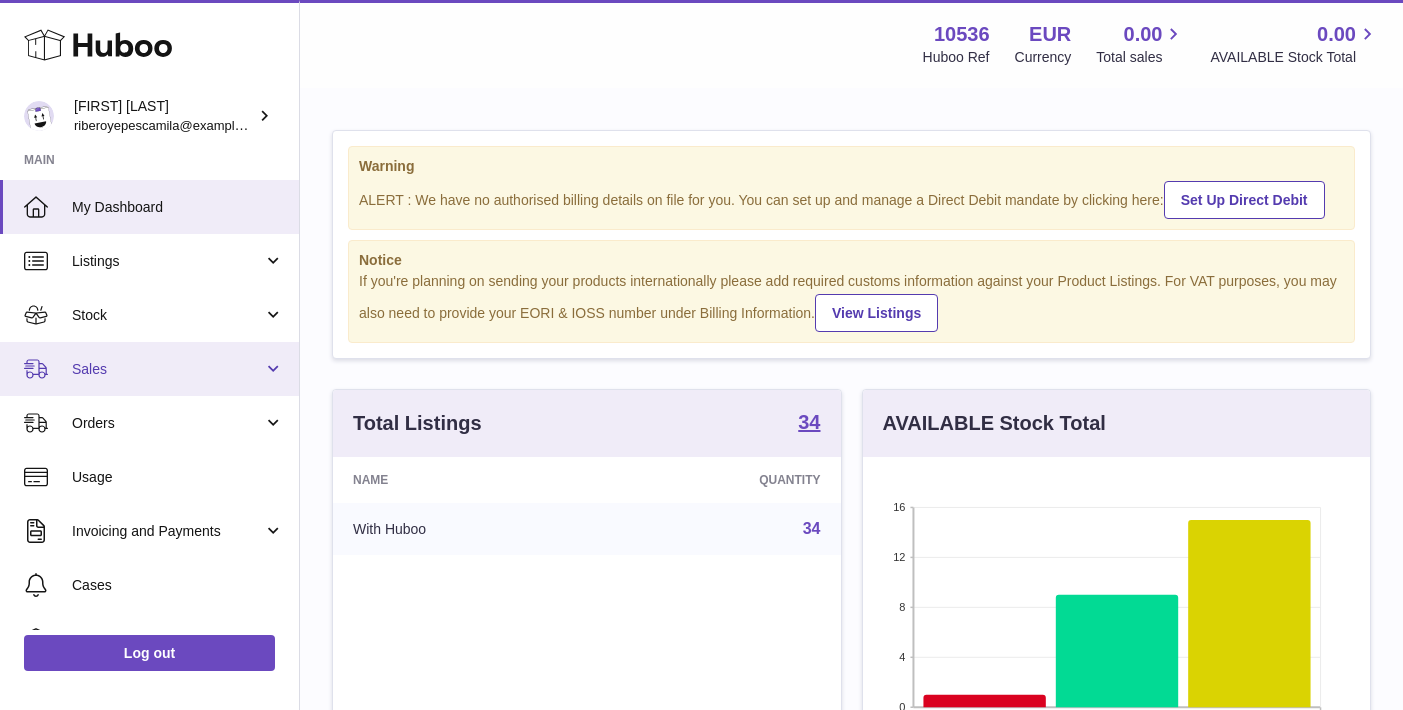 click on "Sales" at bounding box center [167, 369] 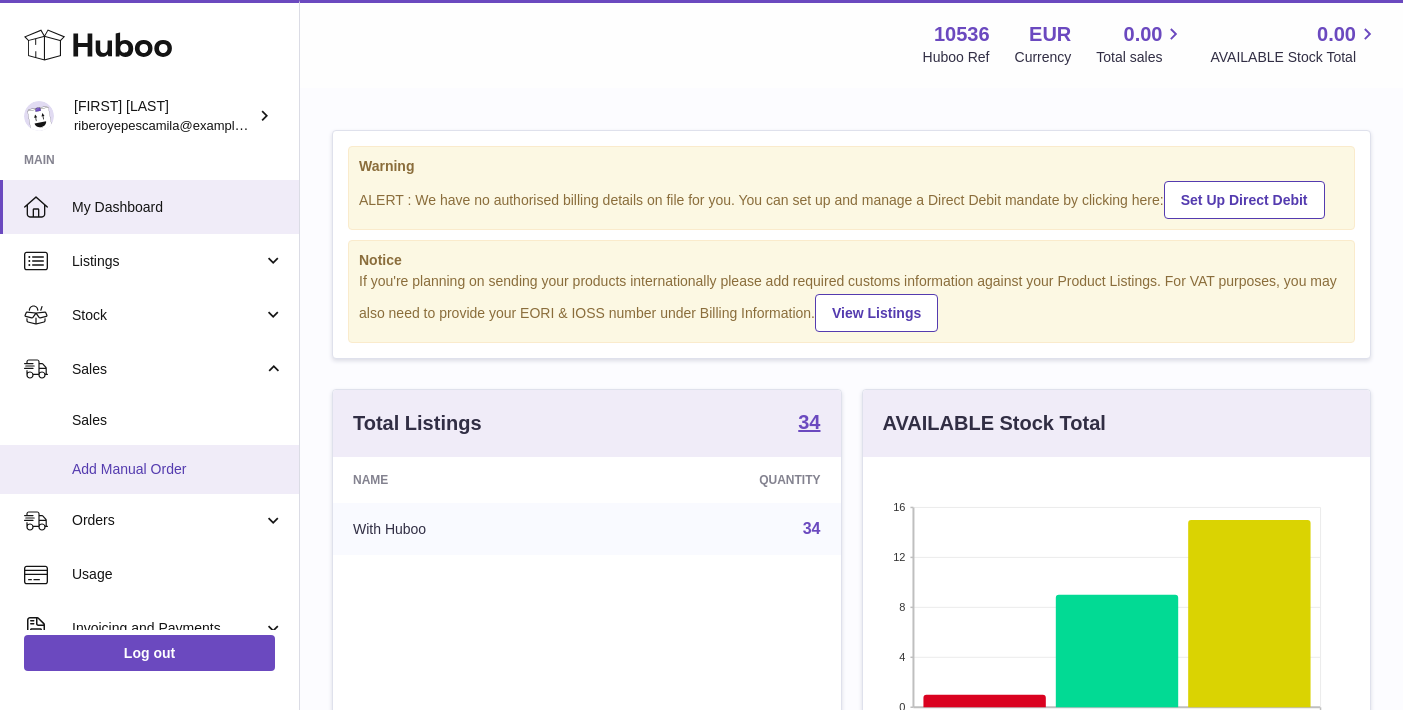 click on "Add Manual Order" at bounding box center (178, 469) 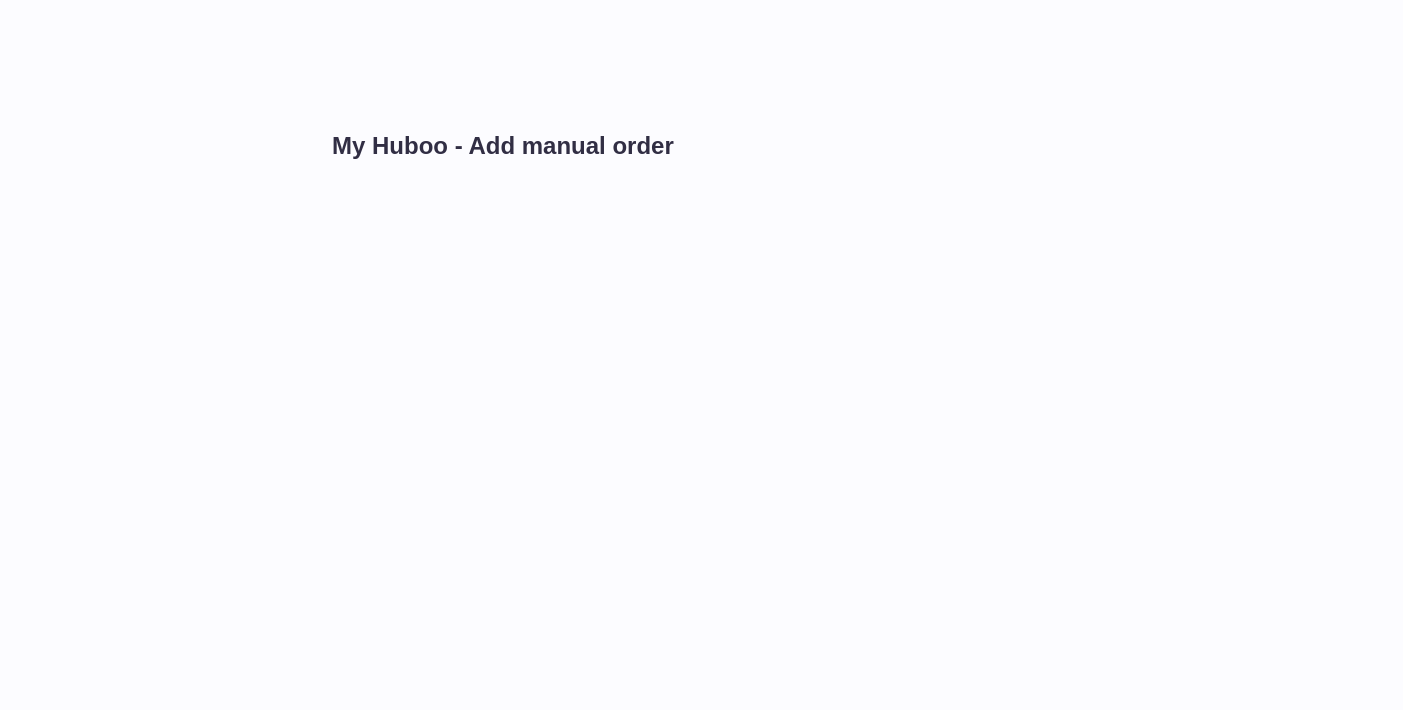 scroll, scrollTop: 0, scrollLeft: 0, axis: both 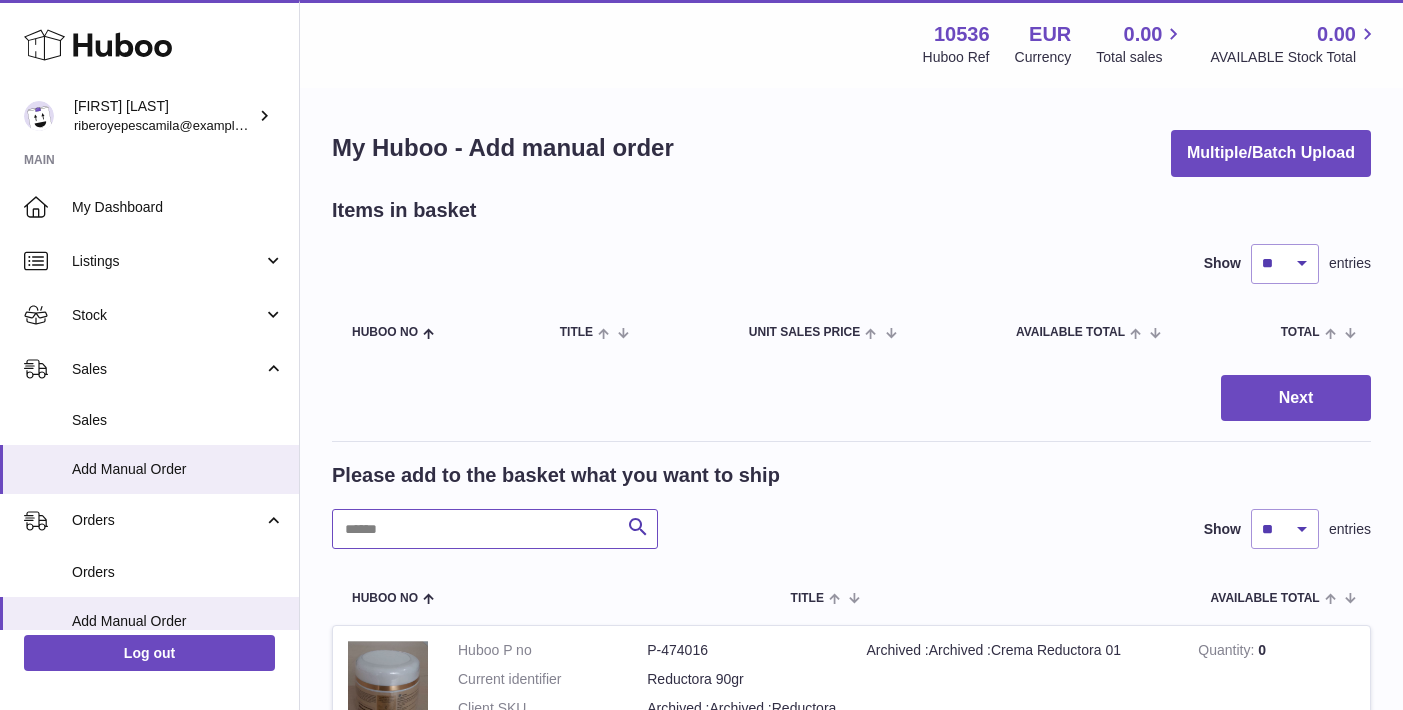 click at bounding box center (495, 529) 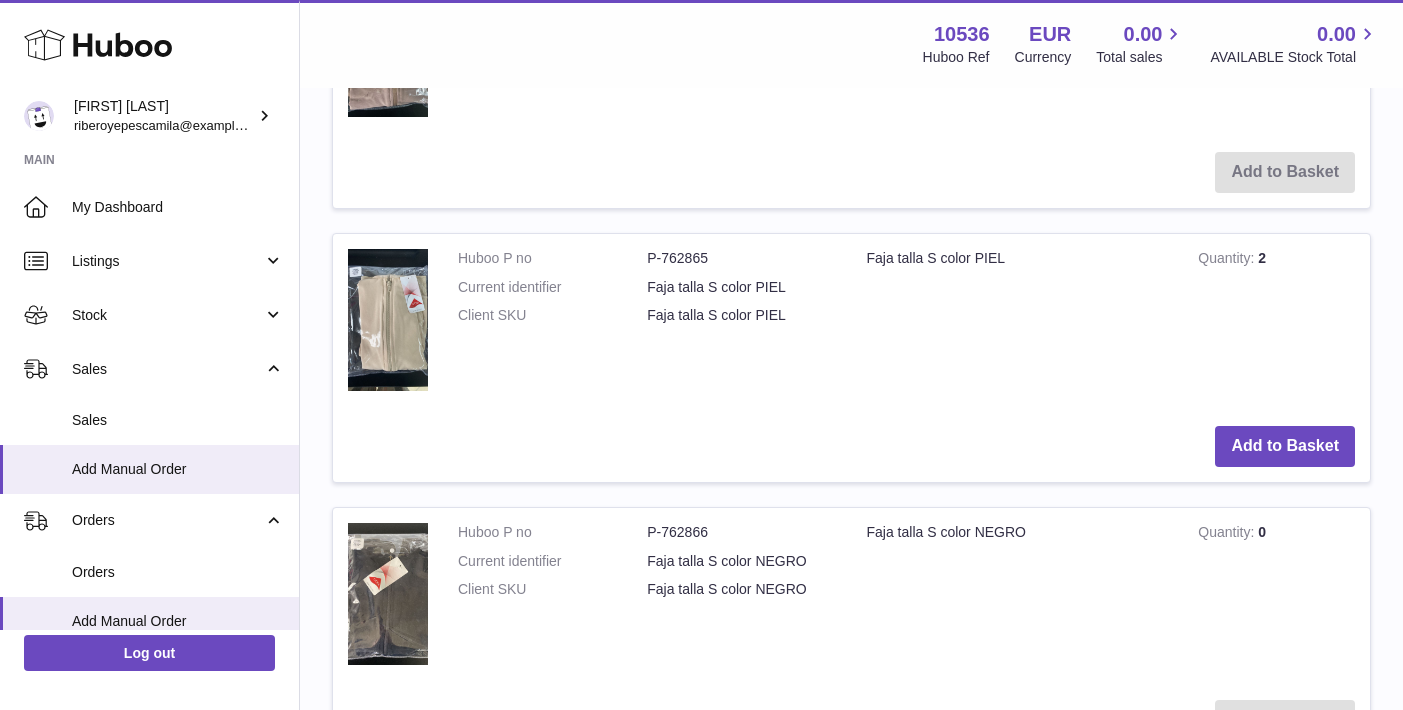 scroll, scrollTop: 2648, scrollLeft: 0, axis: vertical 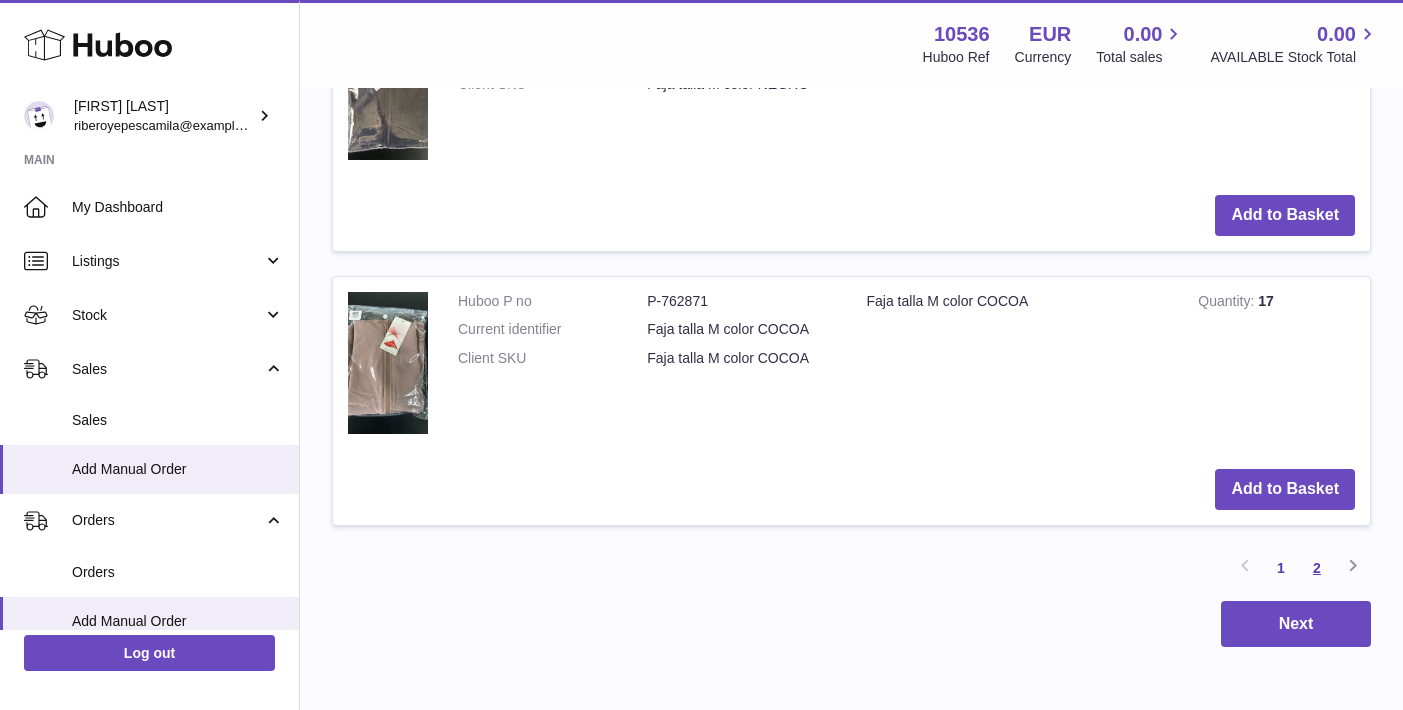 type on "***" 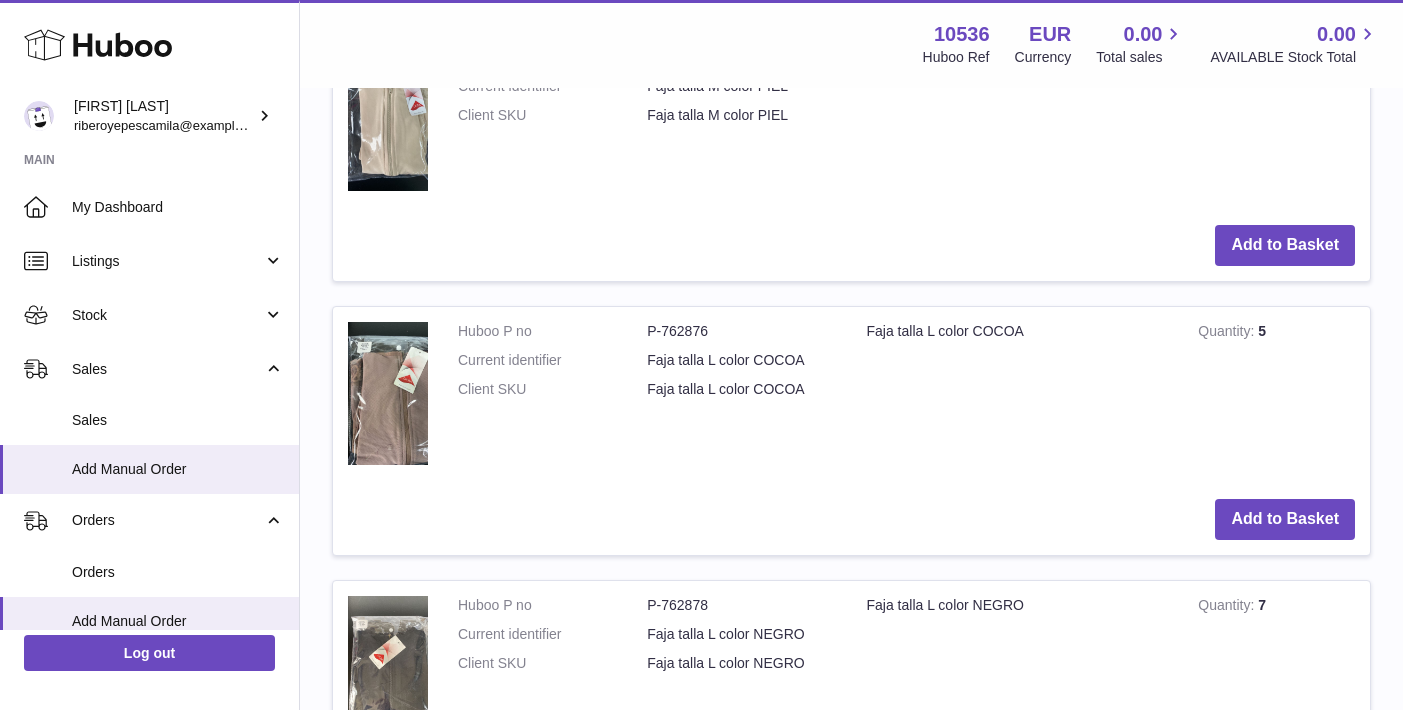 scroll, scrollTop: 592, scrollLeft: 0, axis: vertical 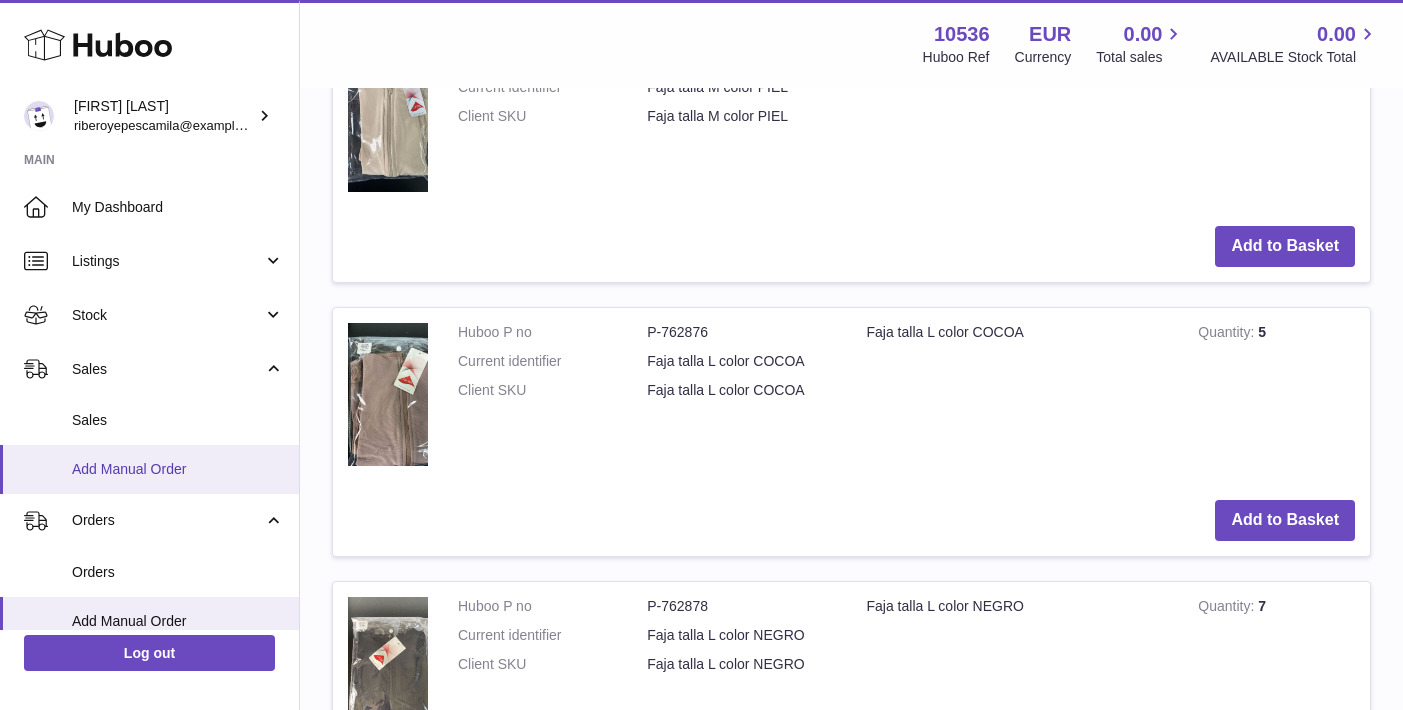 click on "Add Manual Order" at bounding box center [178, 469] 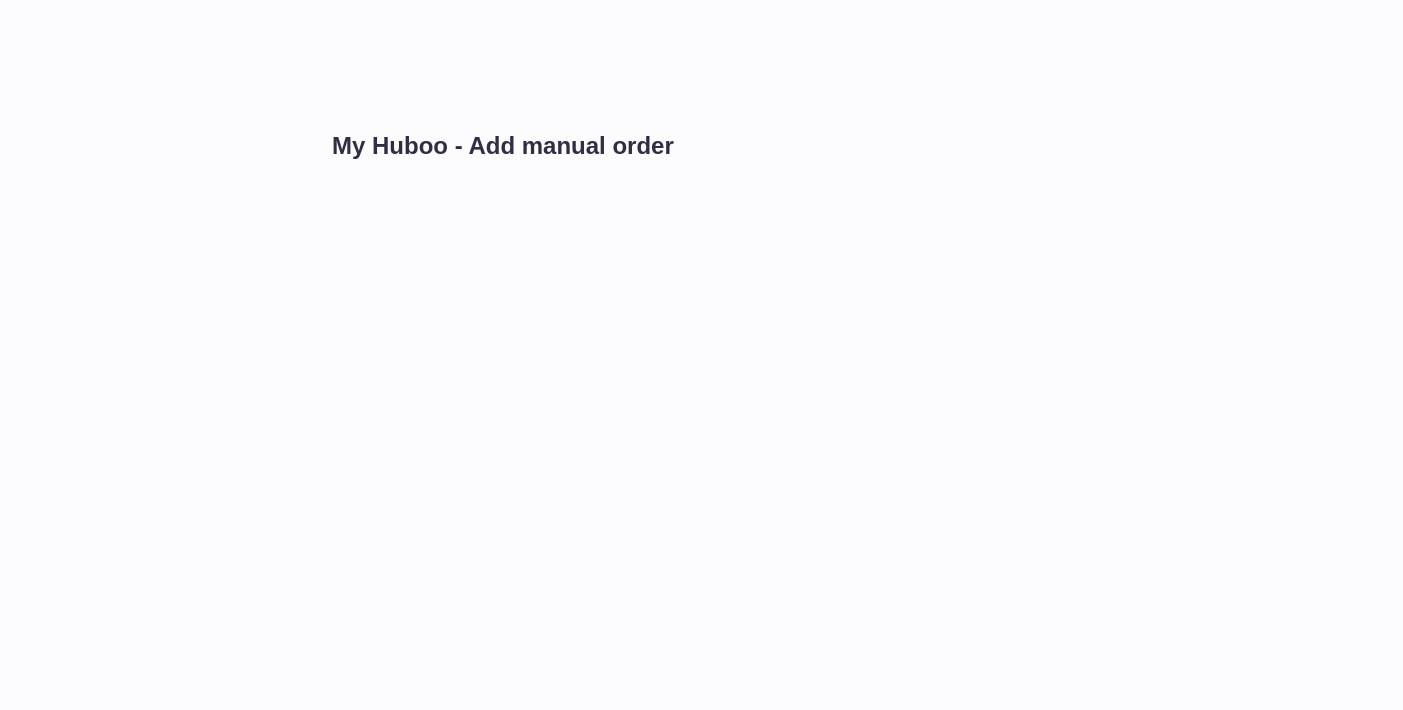 scroll, scrollTop: 0, scrollLeft: 0, axis: both 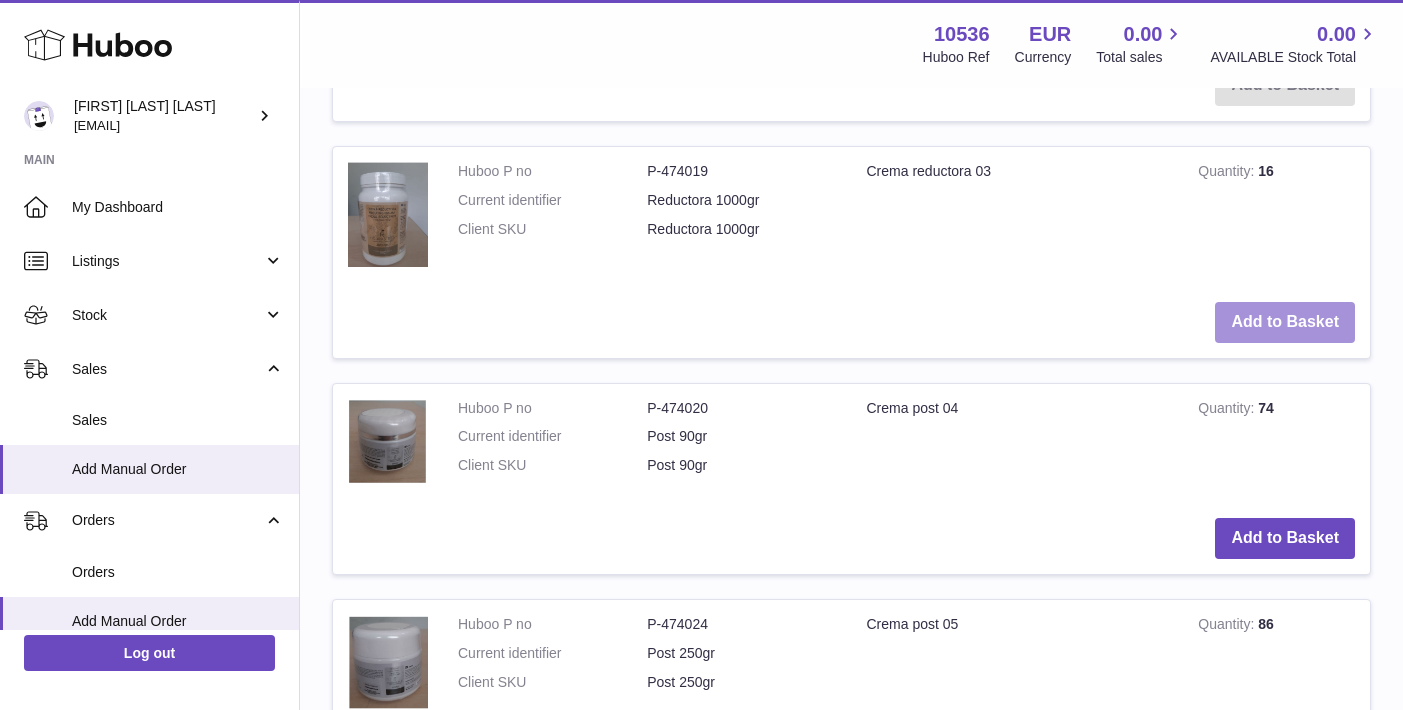 click on "Add to Basket" at bounding box center (1285, 322) 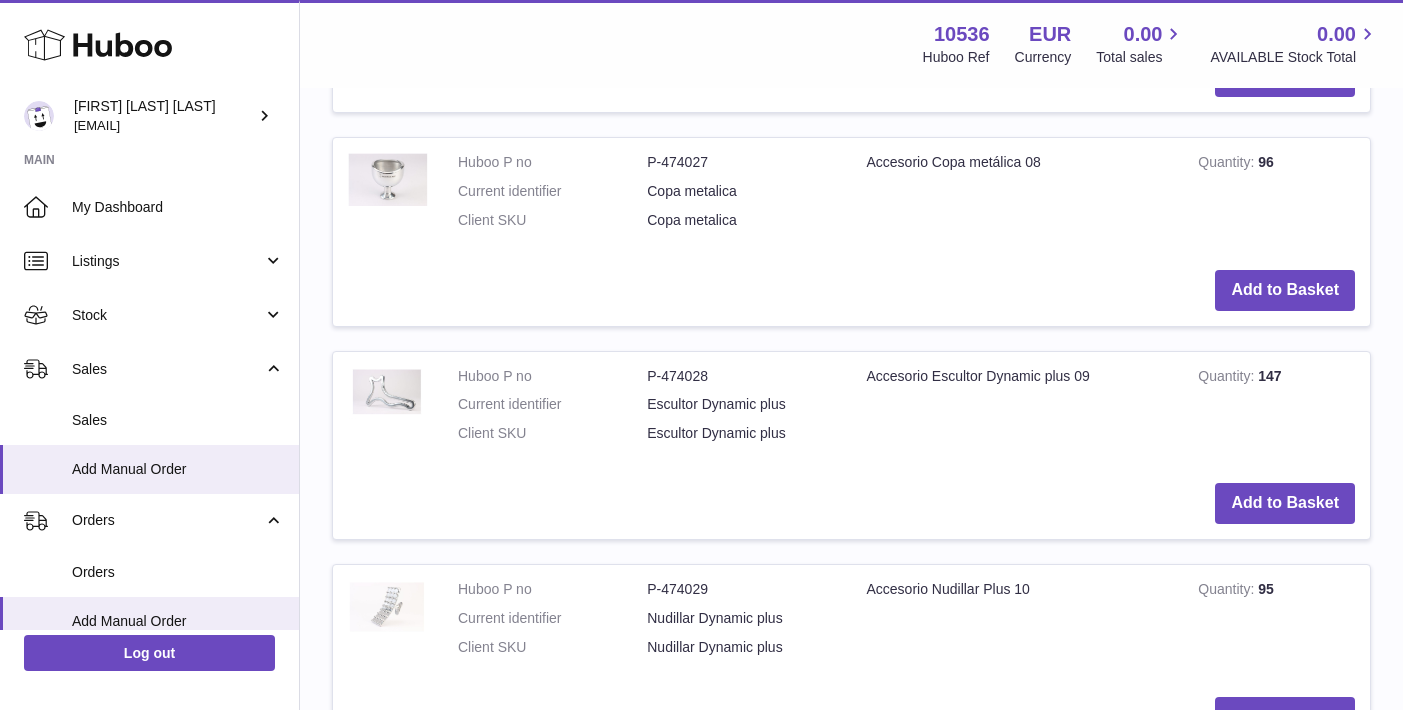 scroll, scrollTop: 2307, scrollLeft: 0, axis: vertical 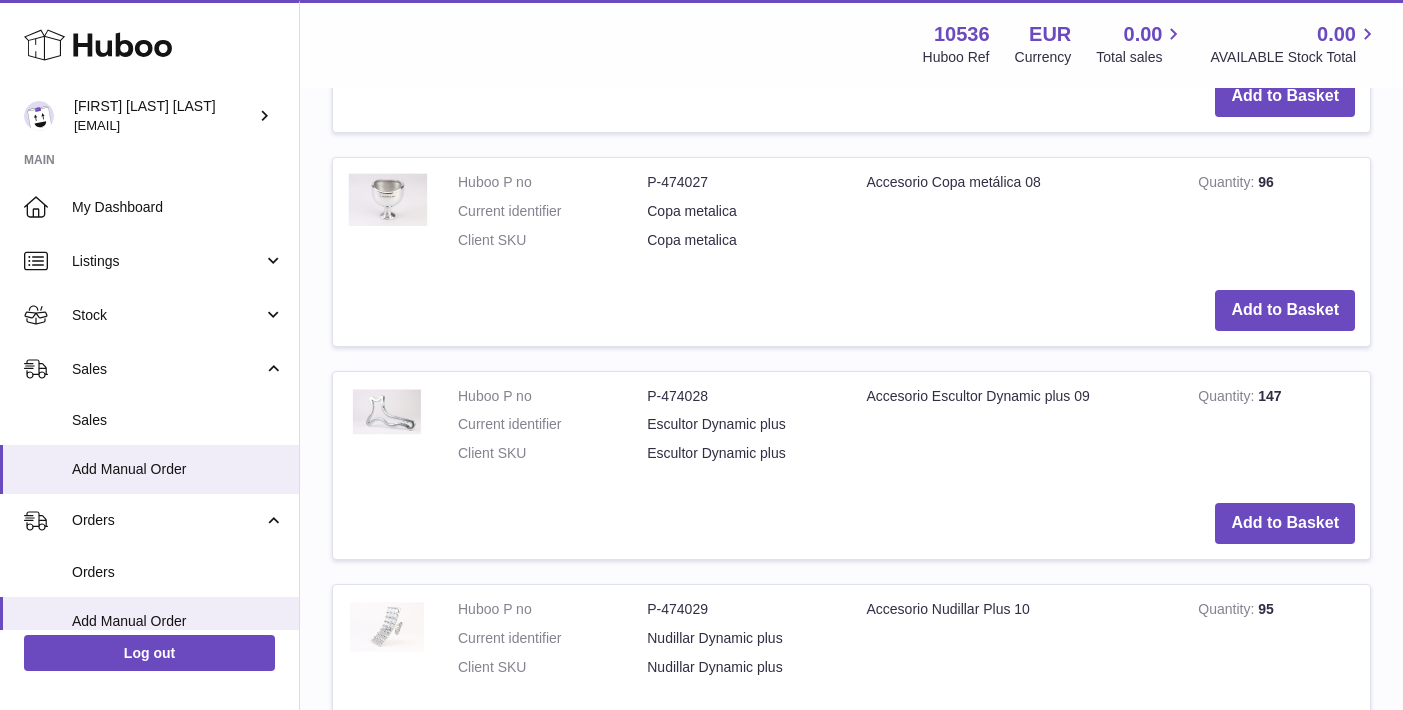 click on "Add to Basket" at bounding box center (851, 310) 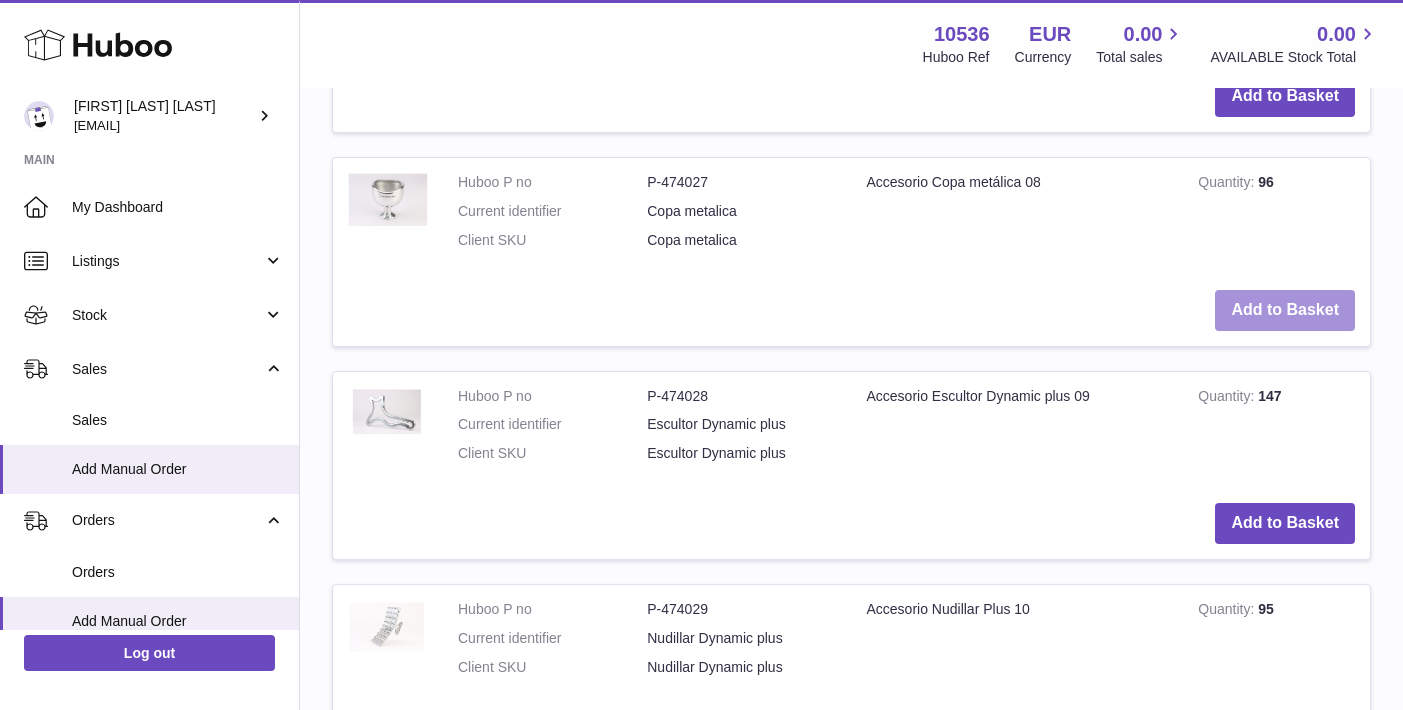 click on "Add to Basket" at bounding box center (1285, 310) 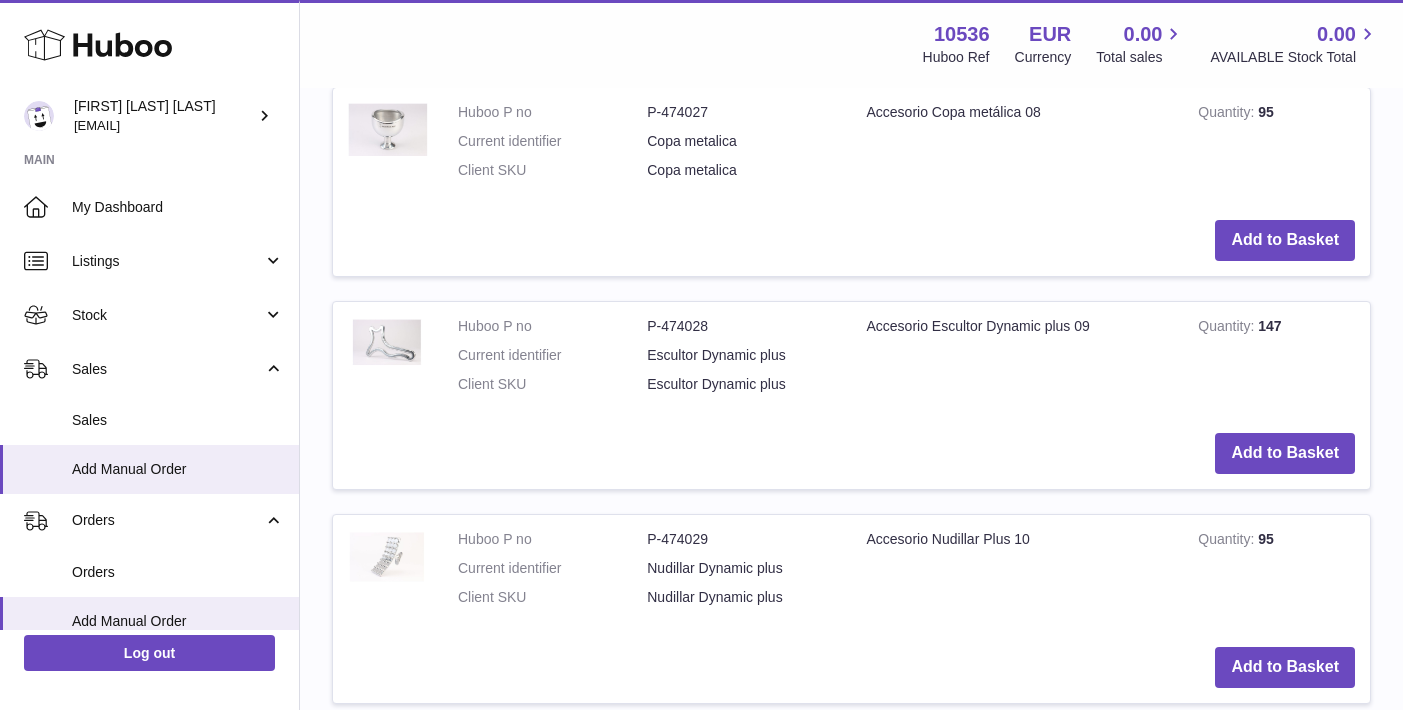 scroll, scrollTop: 2630, scrollLeft: 0, axis: vertical 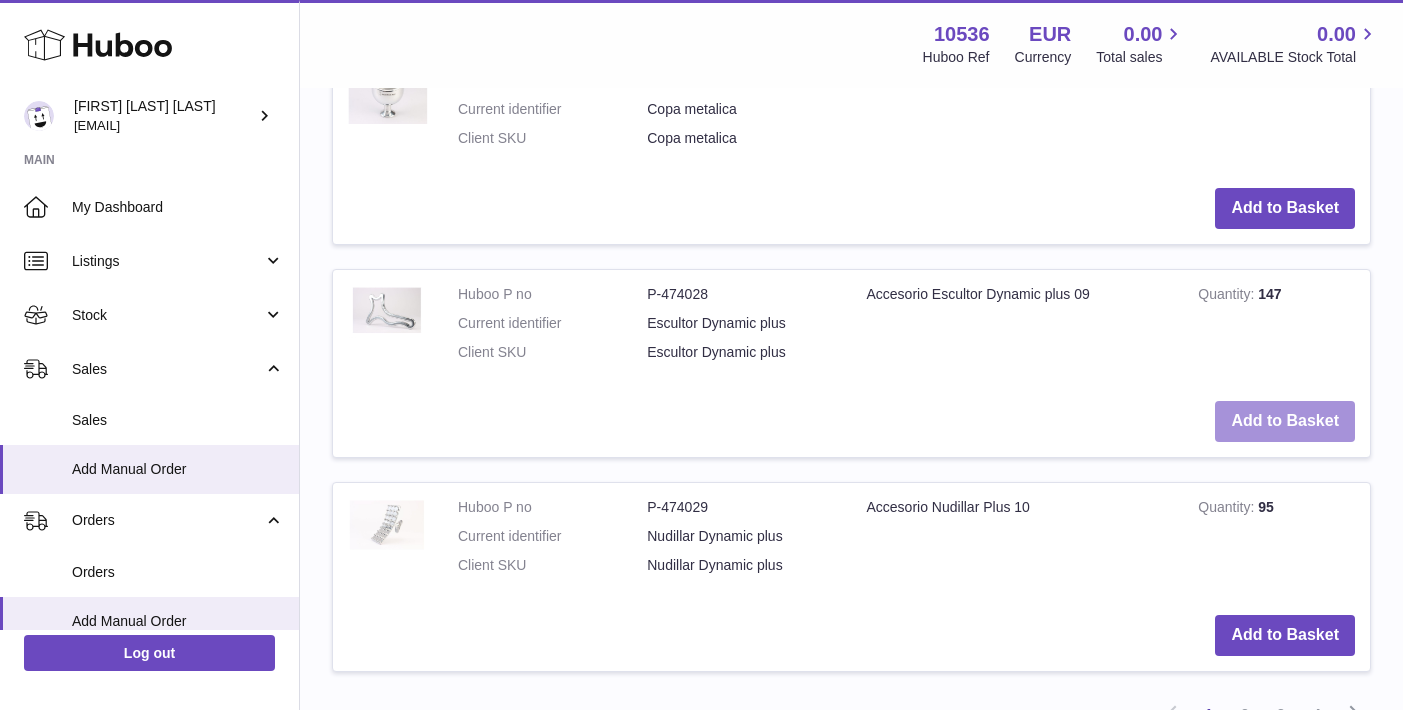 click on "Add to Basket" at bounding box center (1285, 421) 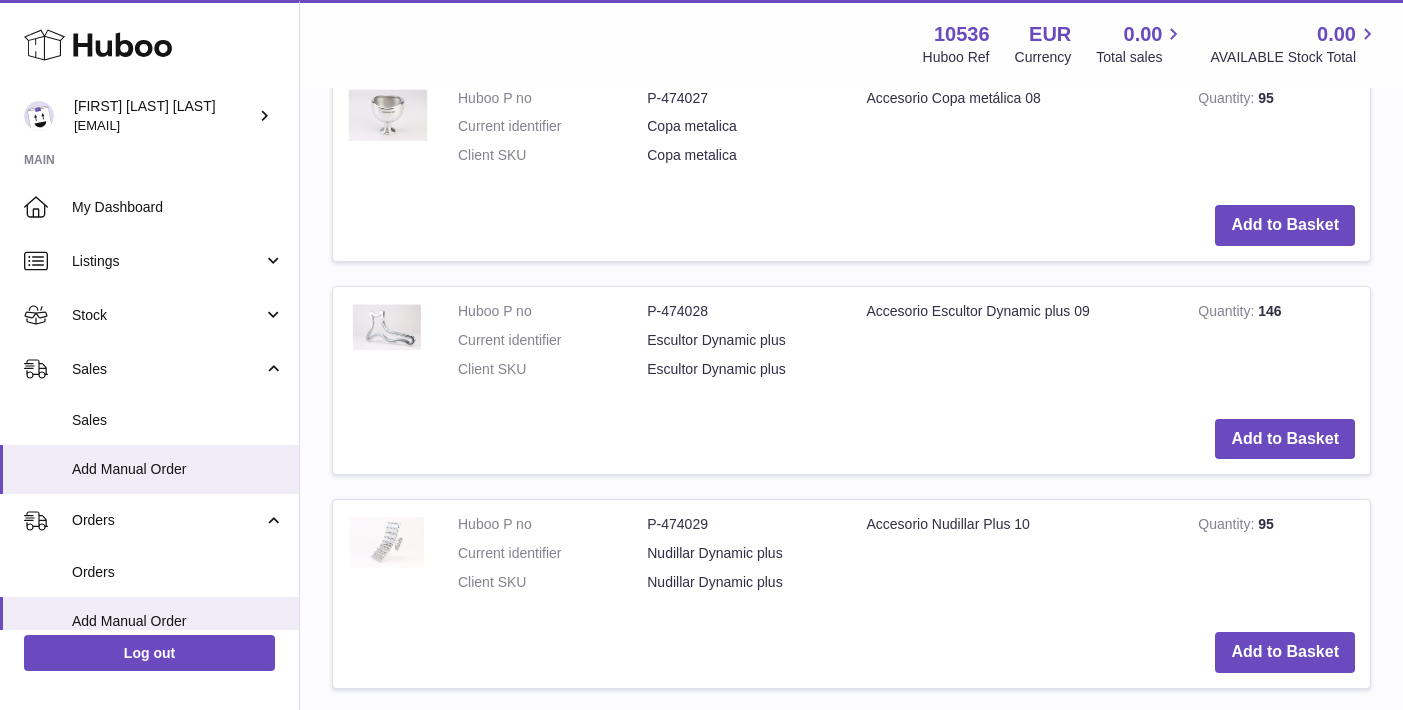 scroll, scrollTop: 2833, scrollLeft: 0, axis: vertical 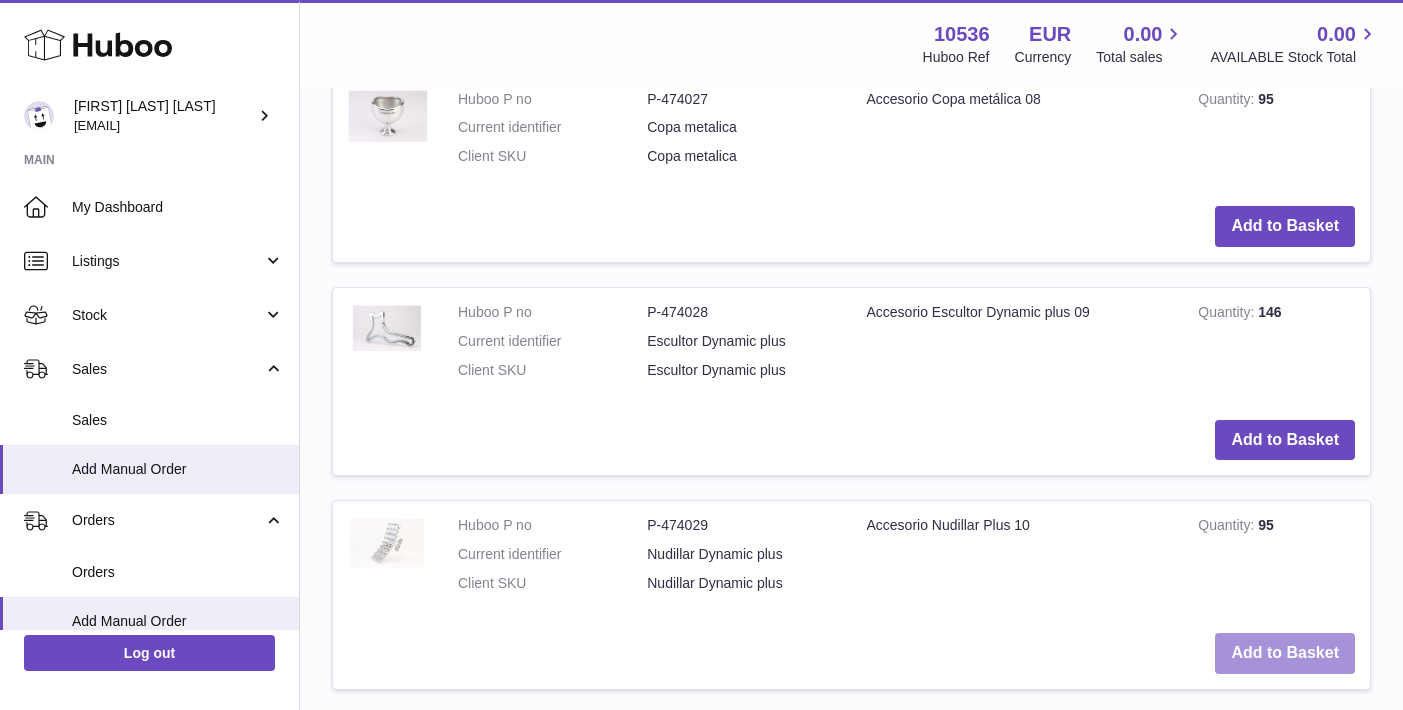 click on "Add to Basket" at bounding box center (1285, 653) 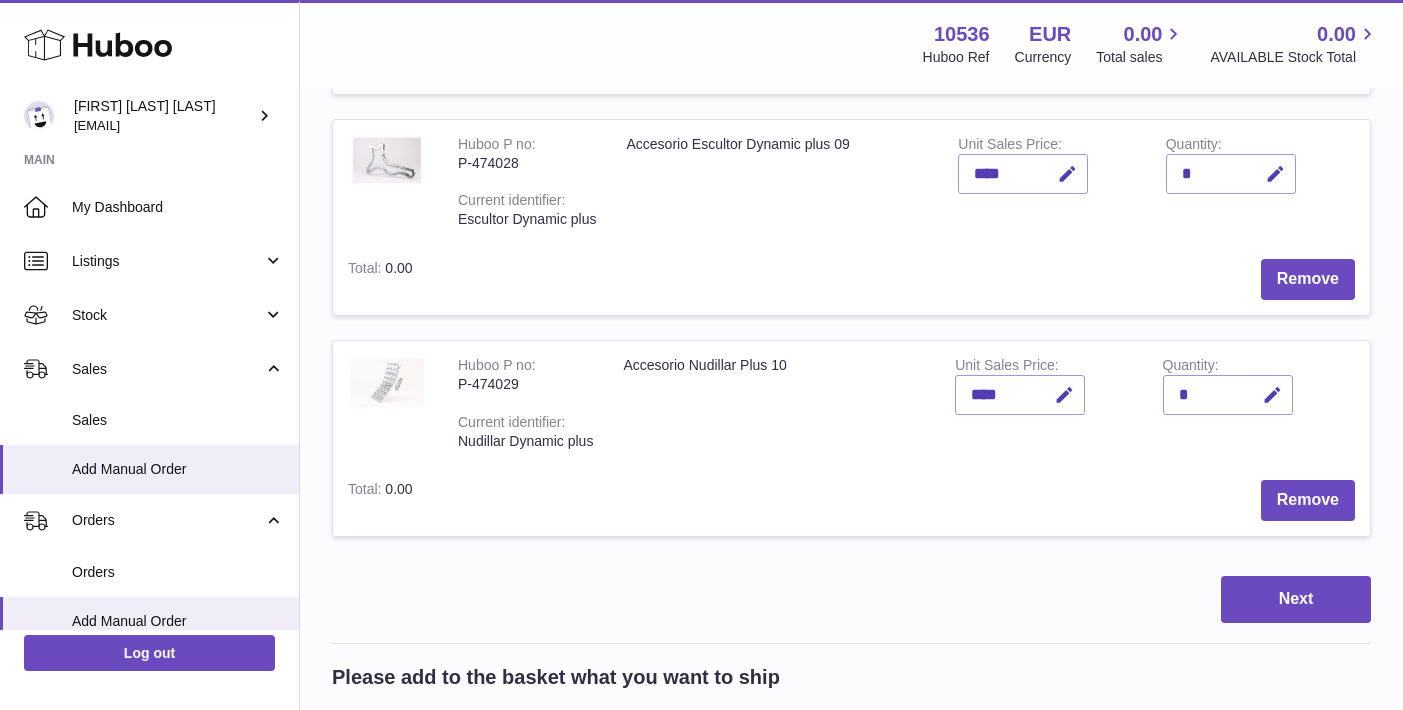 scroll, scrollTop: 707, scrollLeft: 0, axis: vertical 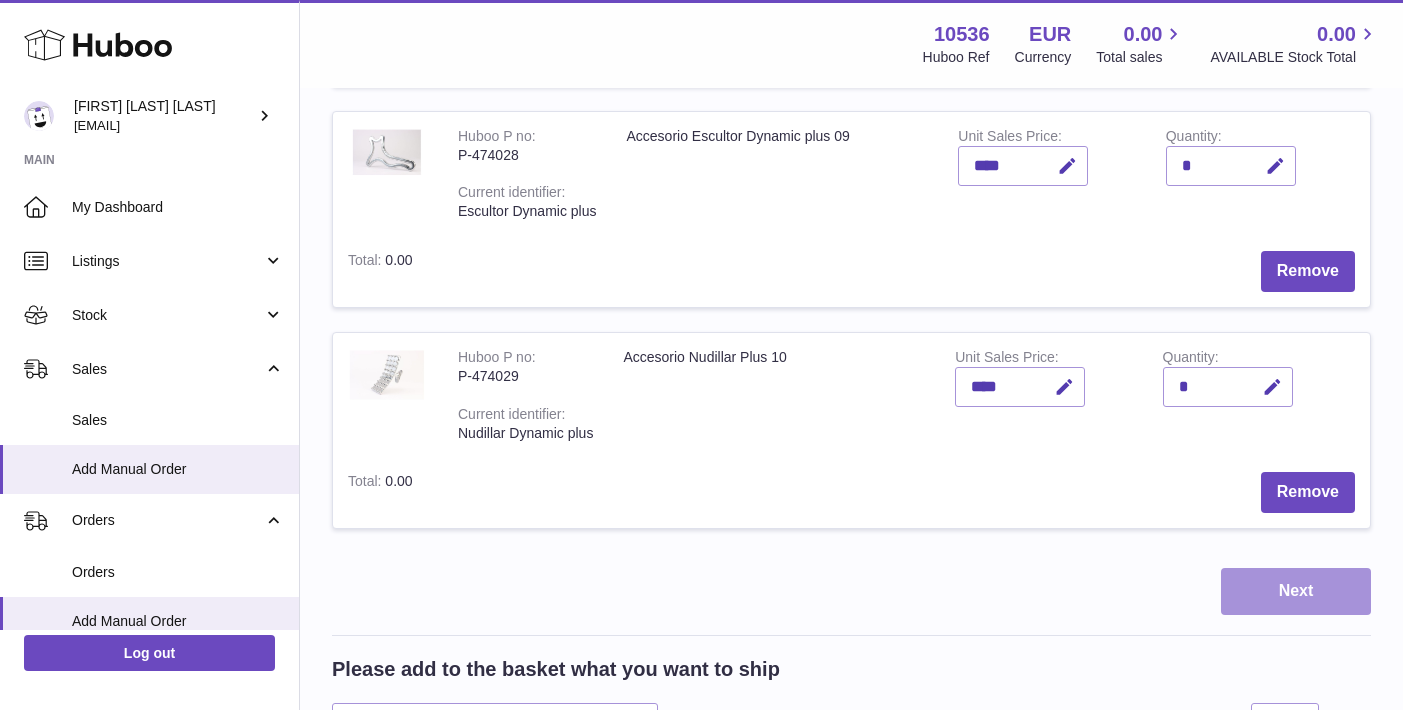 click on "Next" at bounding box center (1296, 591) 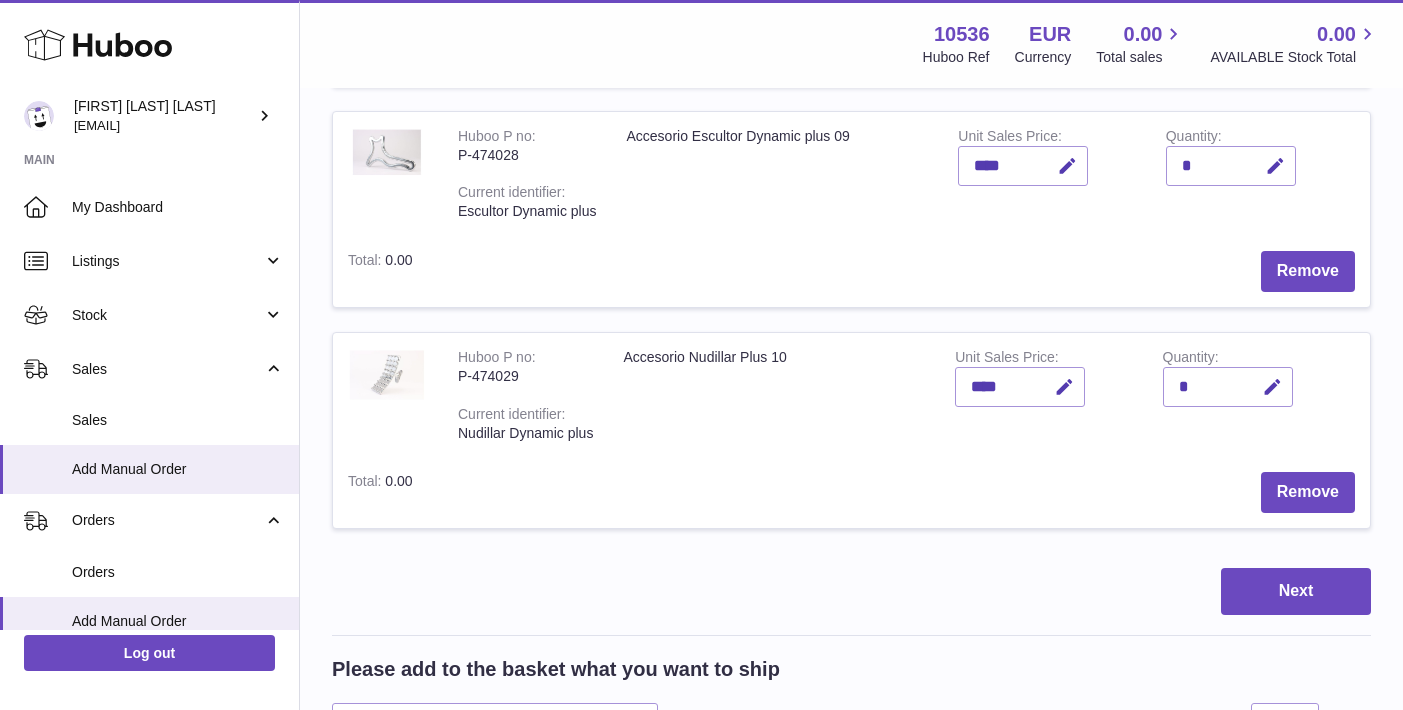 scroll, scrollTop: 0, scrollLeft: 0, axis: both 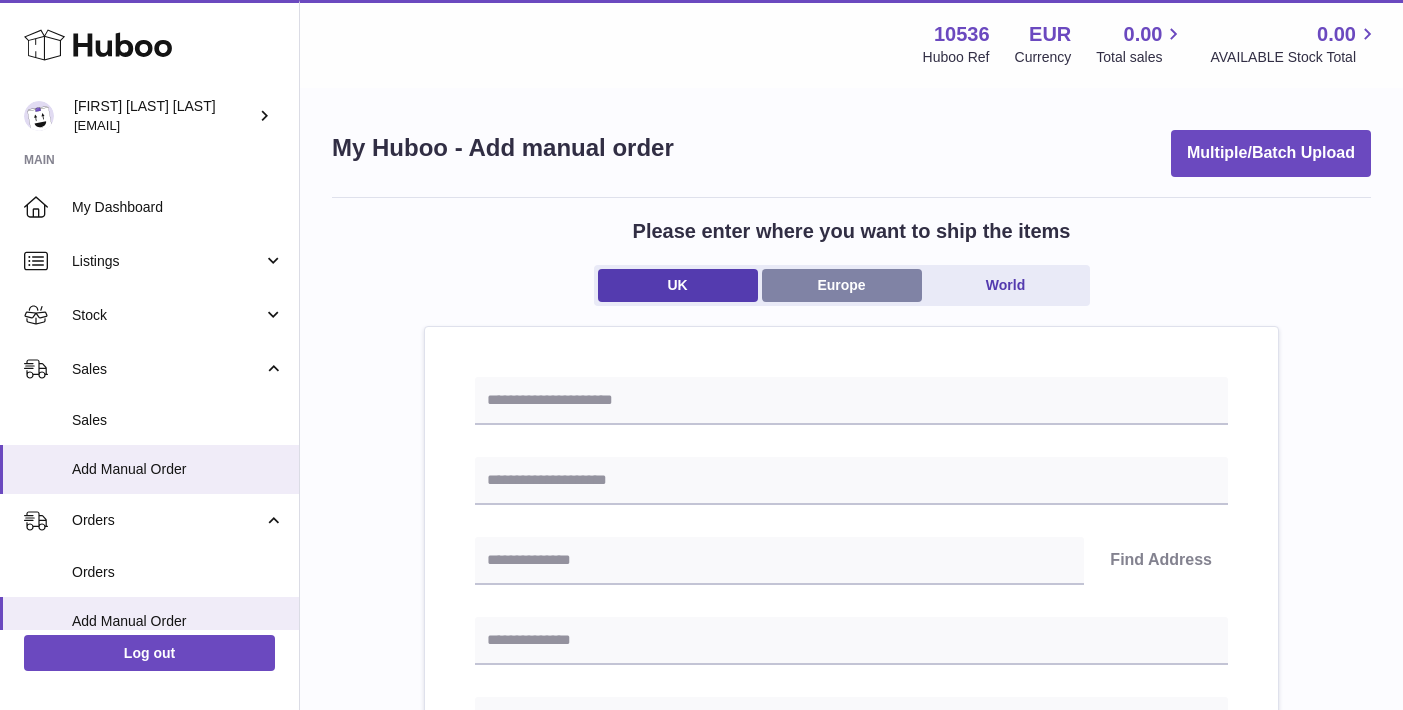 click on "Europe" at bounding box center [842, 285] 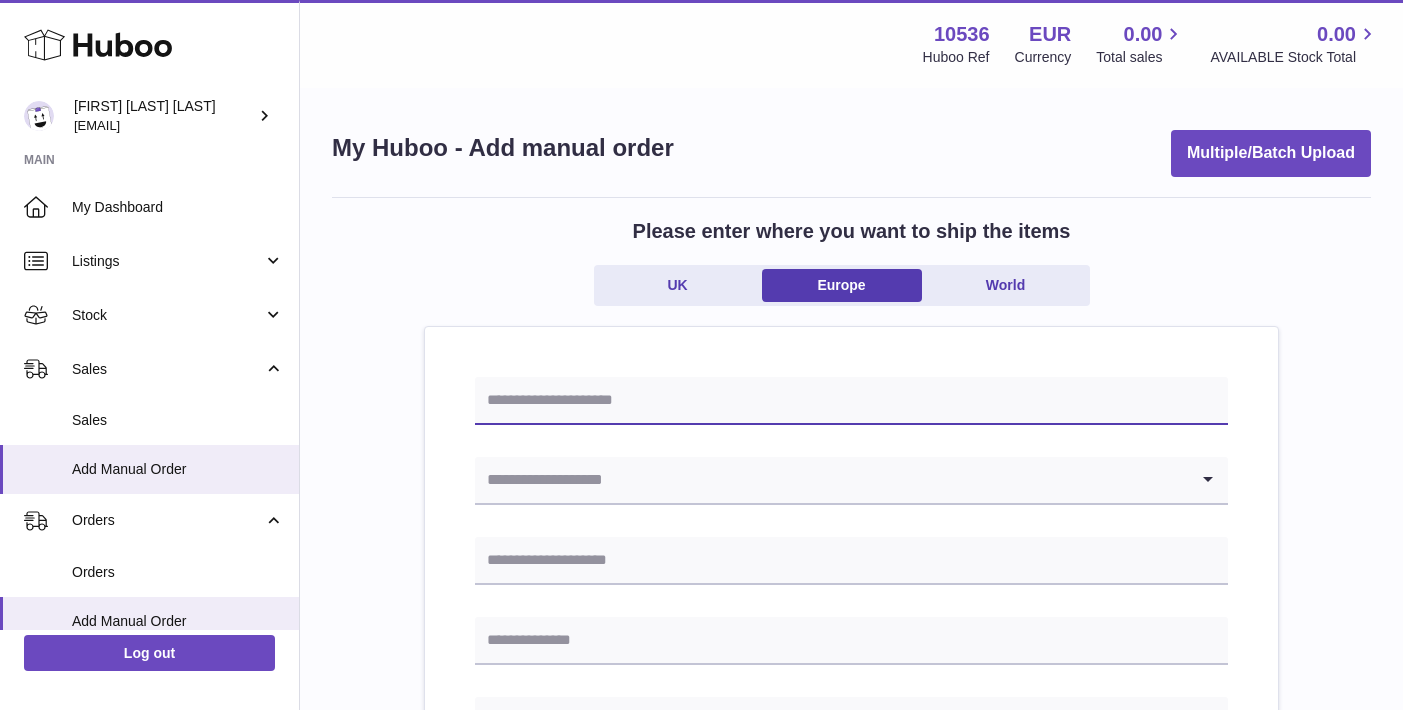 click at bounding box center [851, 401] 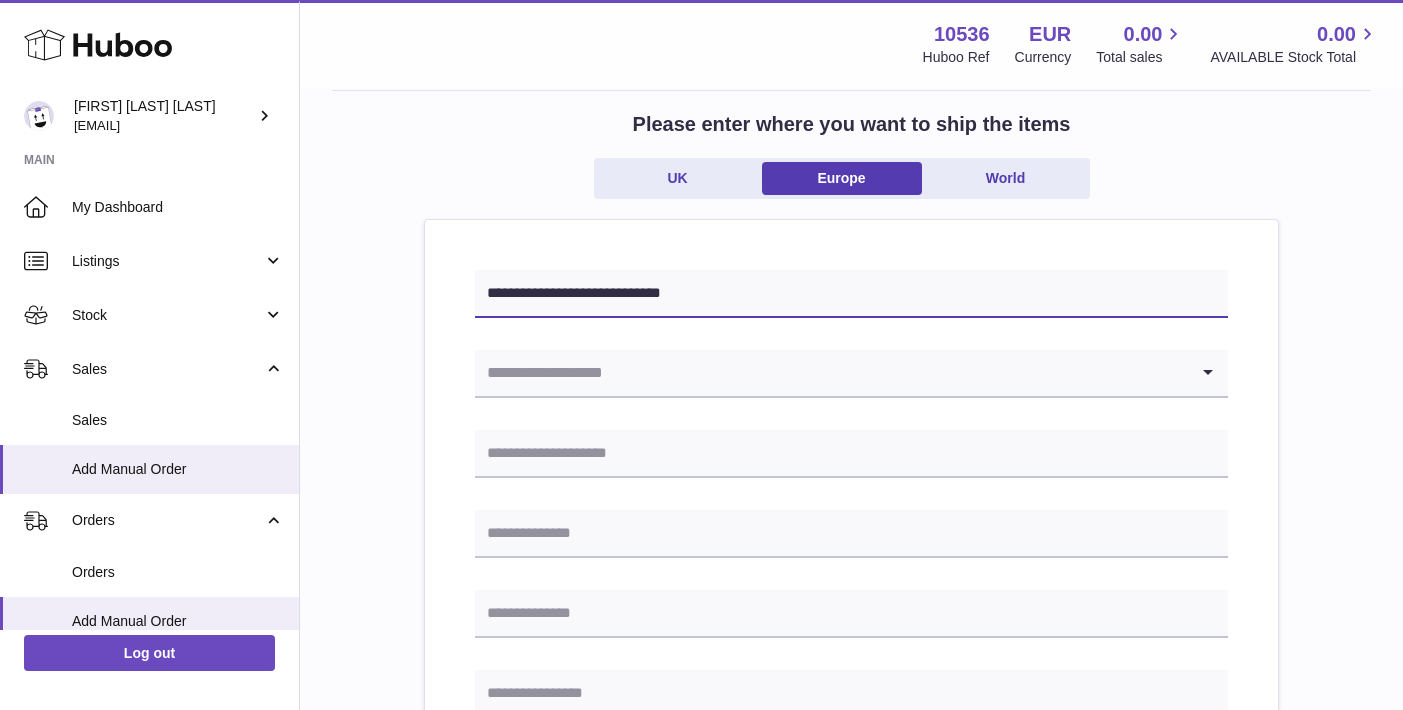 scroll, scrollTop: 124, scrollLeft: 0, axis: vertical 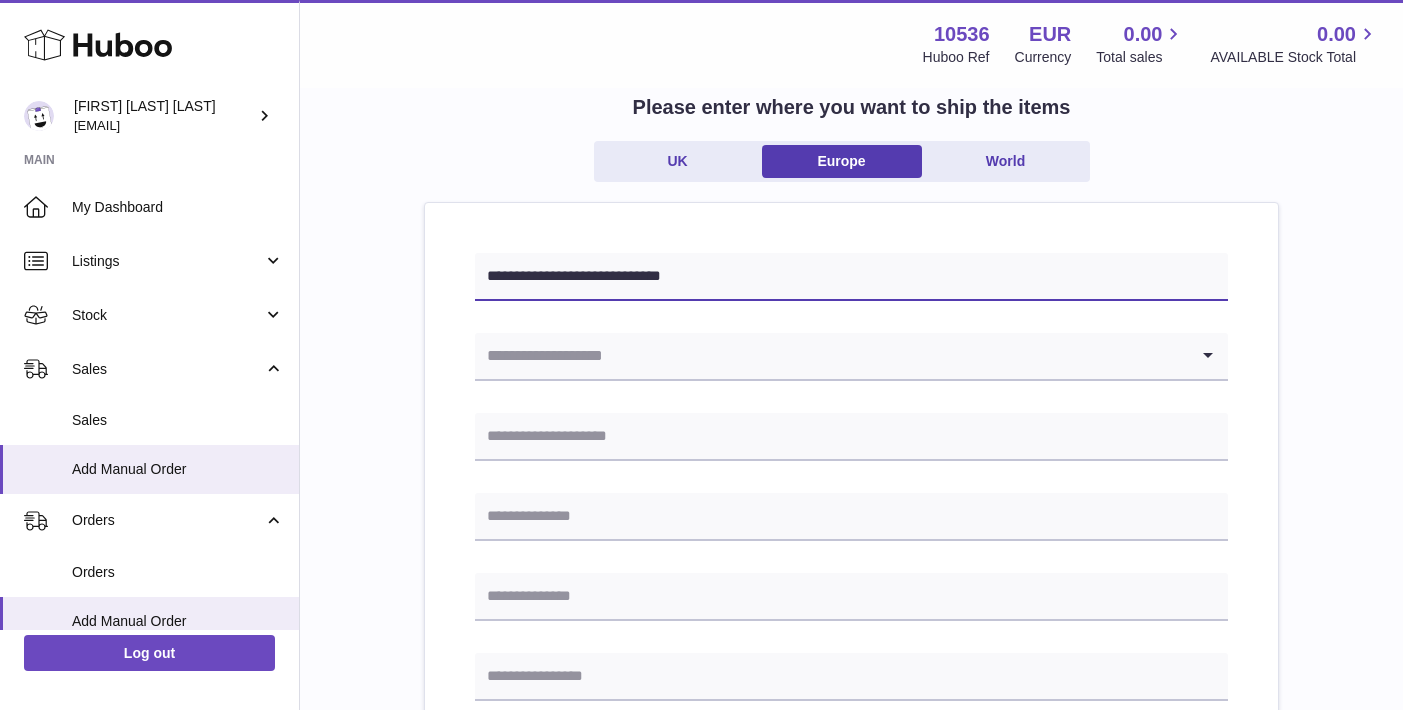 type on "**********" 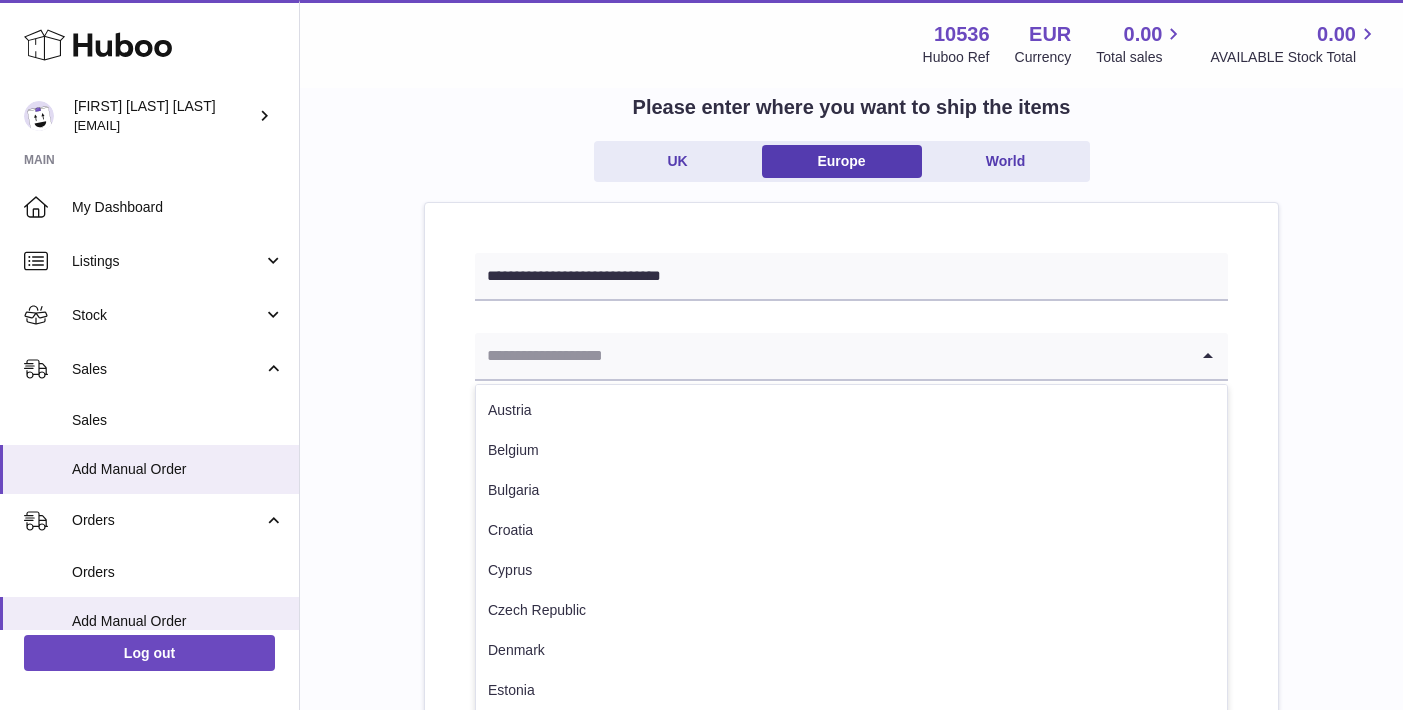 click at bounding box center [831, 356] 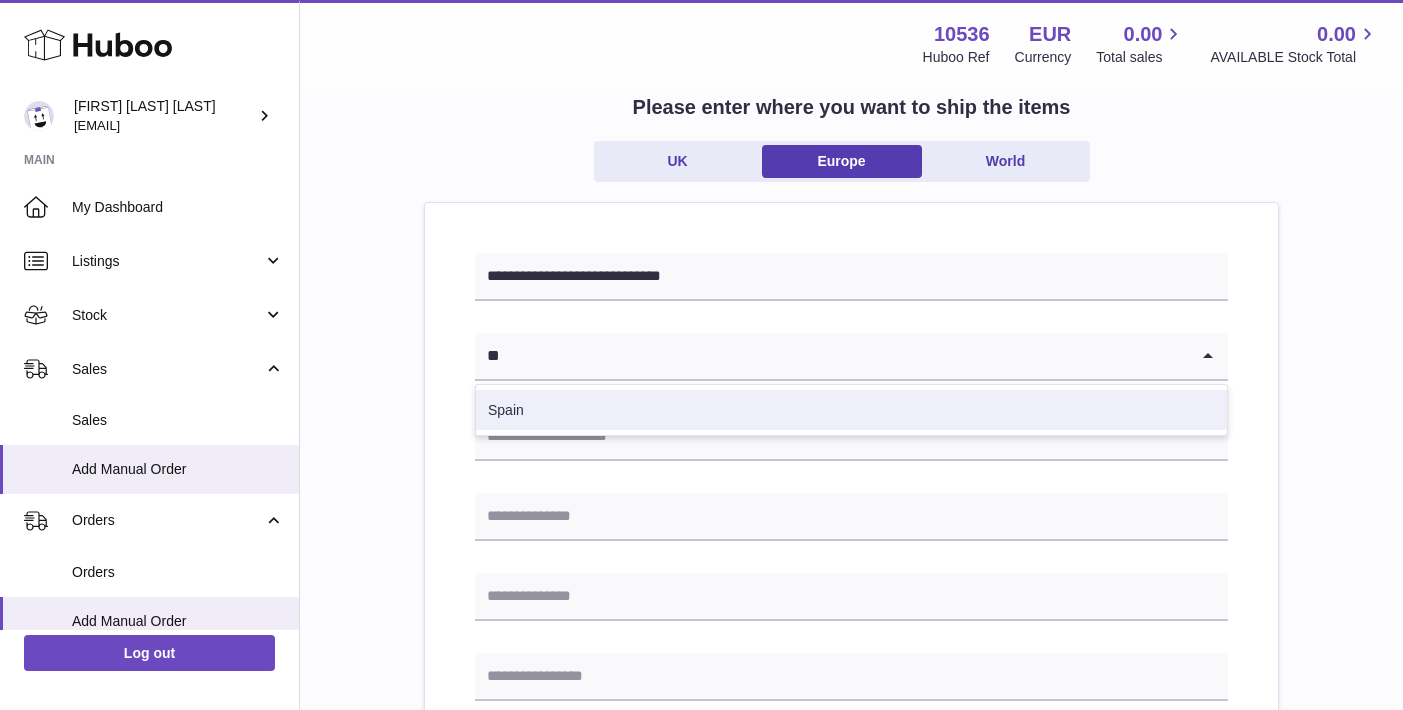 click on "Spain" at bounding box center (851, 410) 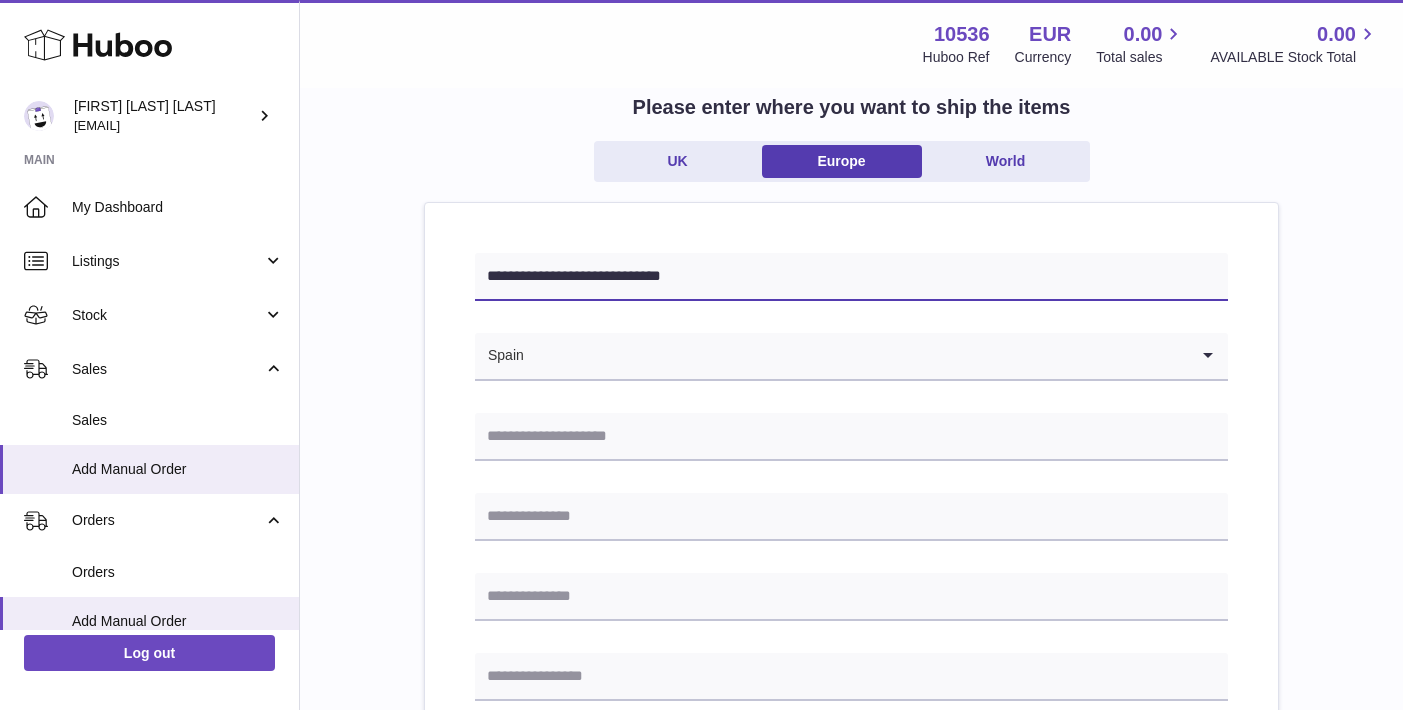 drag, startPoint x: 725, startPoint y: 277, endPoint x: 410, endPoint y: 273, distance: 315.0254 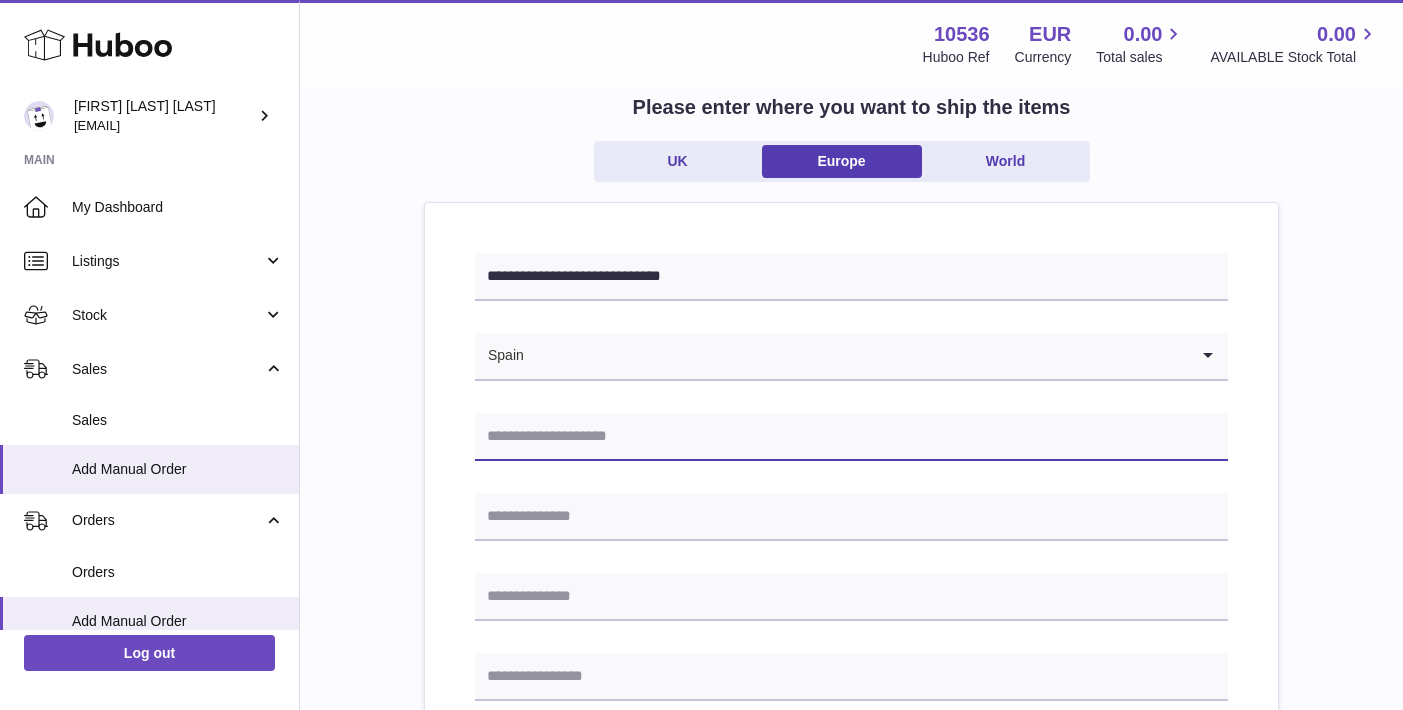 paste on "**********" 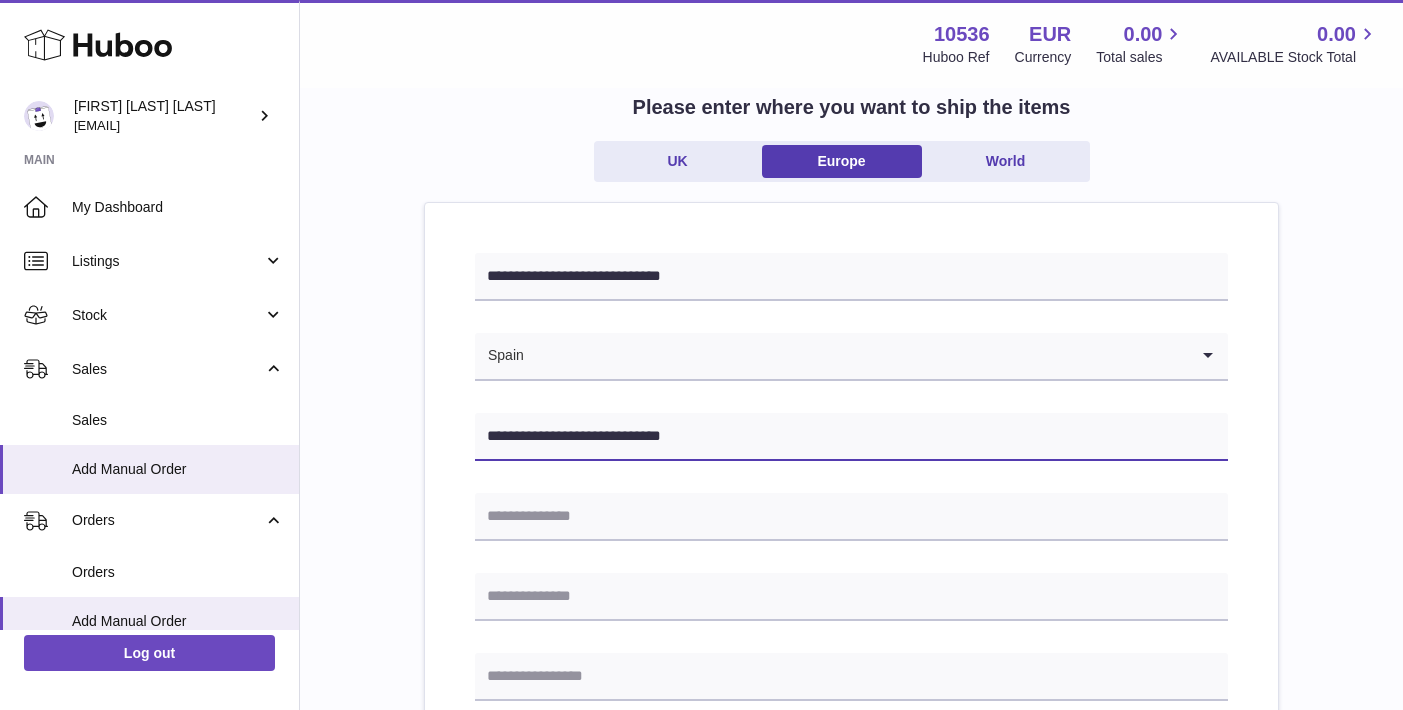 scroll, scrollTop: 288, scrollLeft: 0, axis: vertical 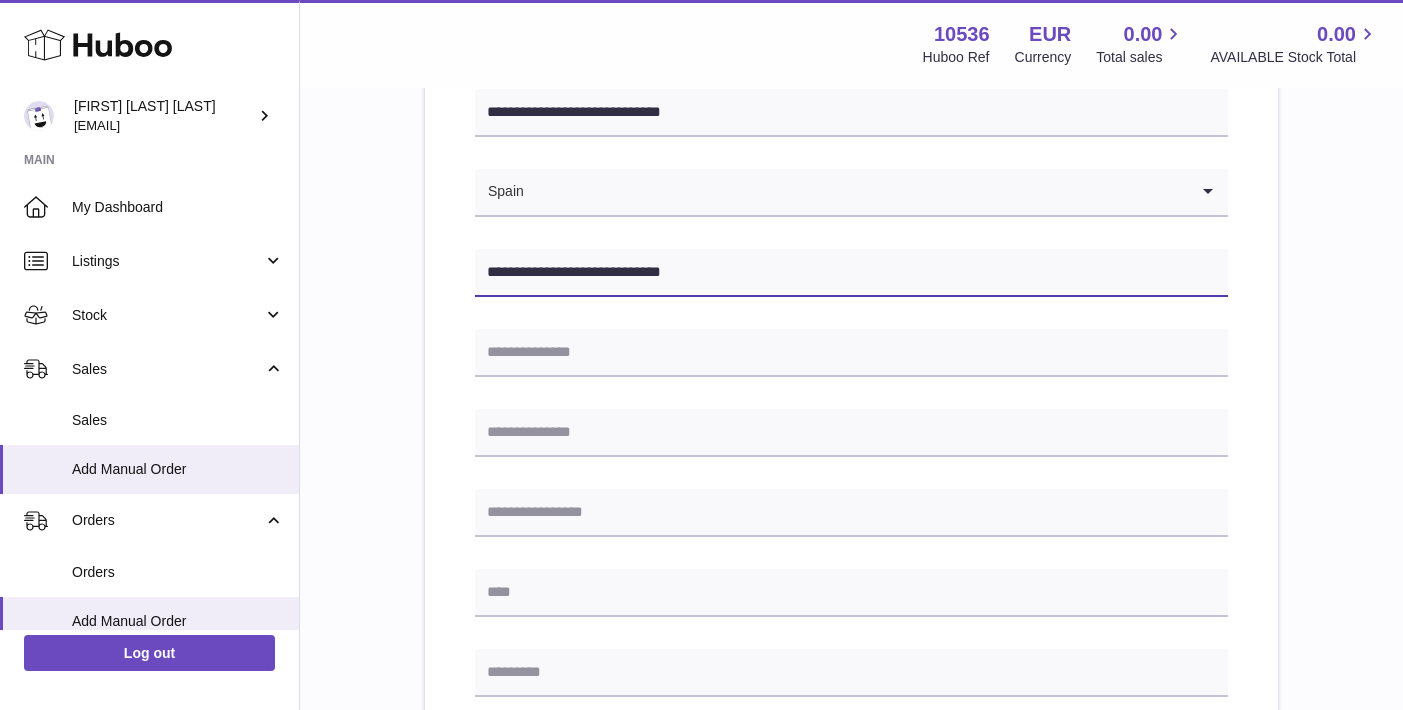 type on "**********" 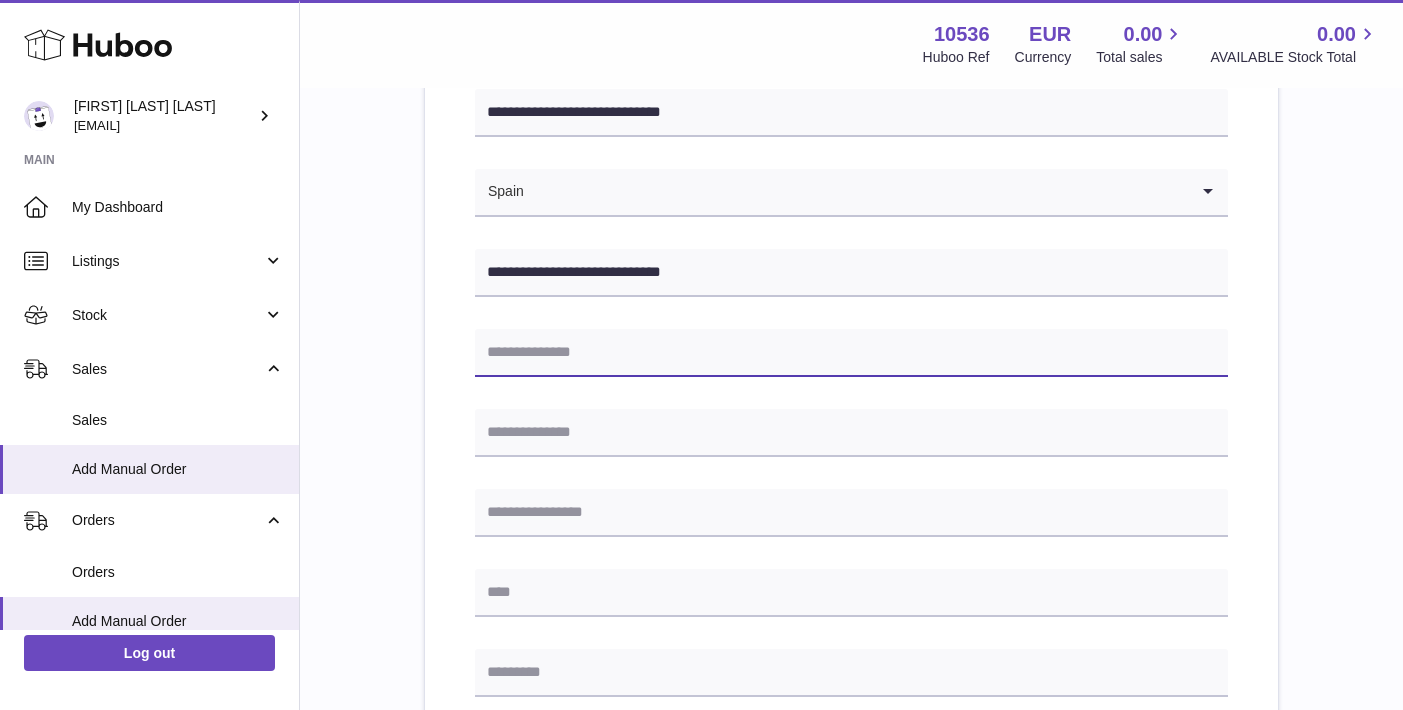click at bounding box center (851, 353) 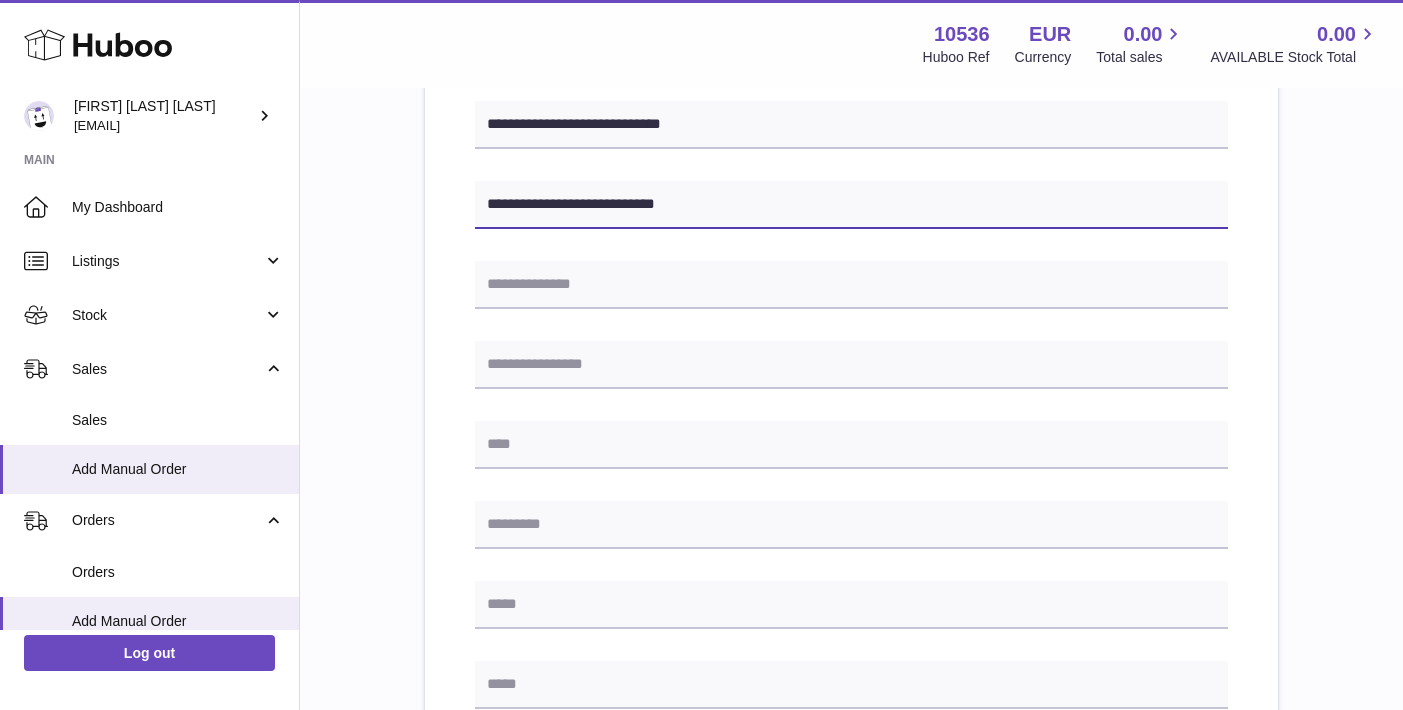 scroll, scrollTop: 451, scrollLeft: 0, axis: vertical 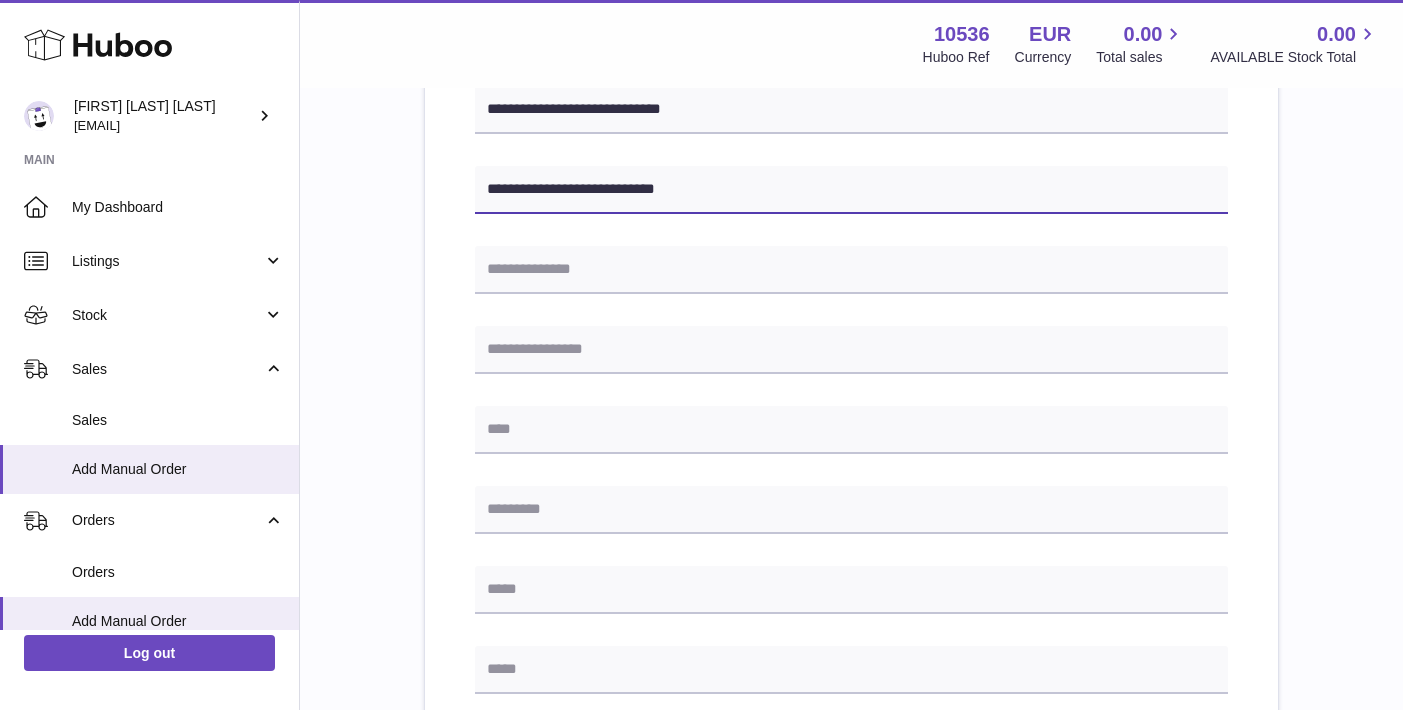 type on "**********" 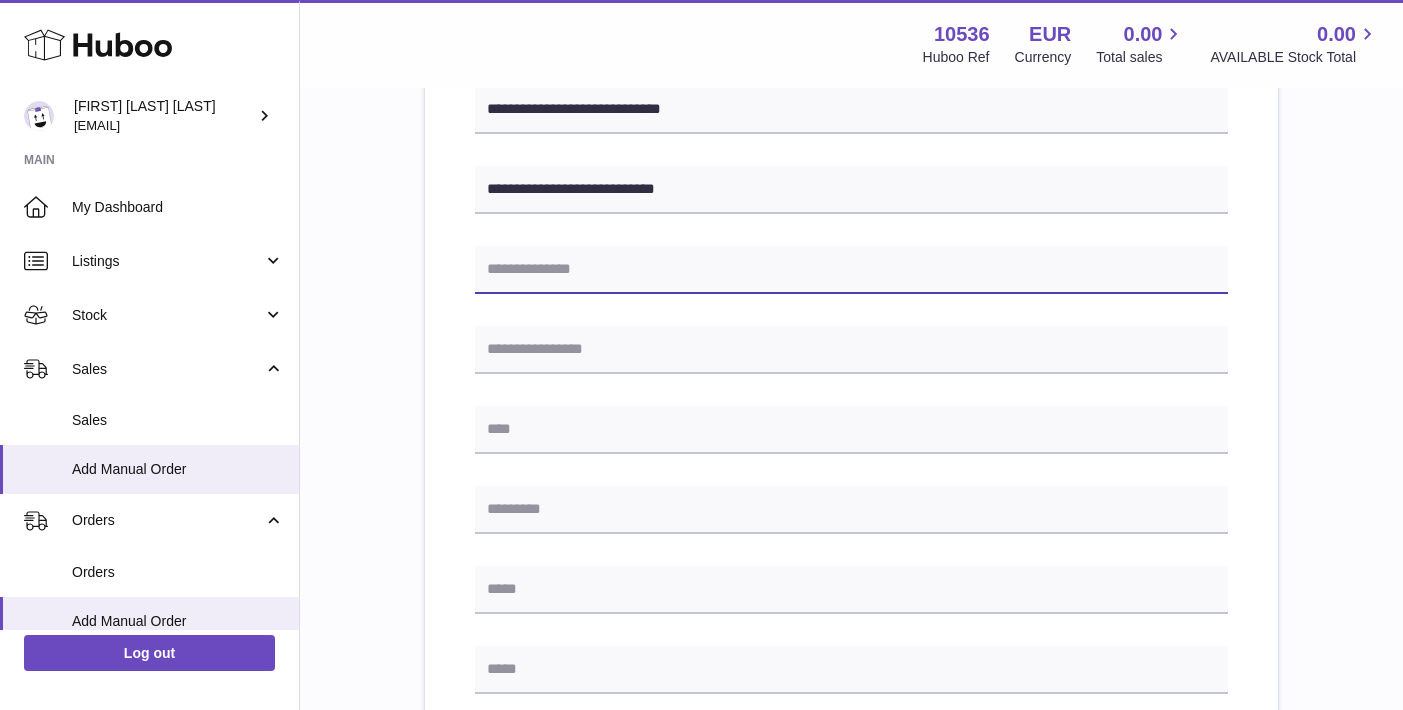 click at bounding box center (851, 270) 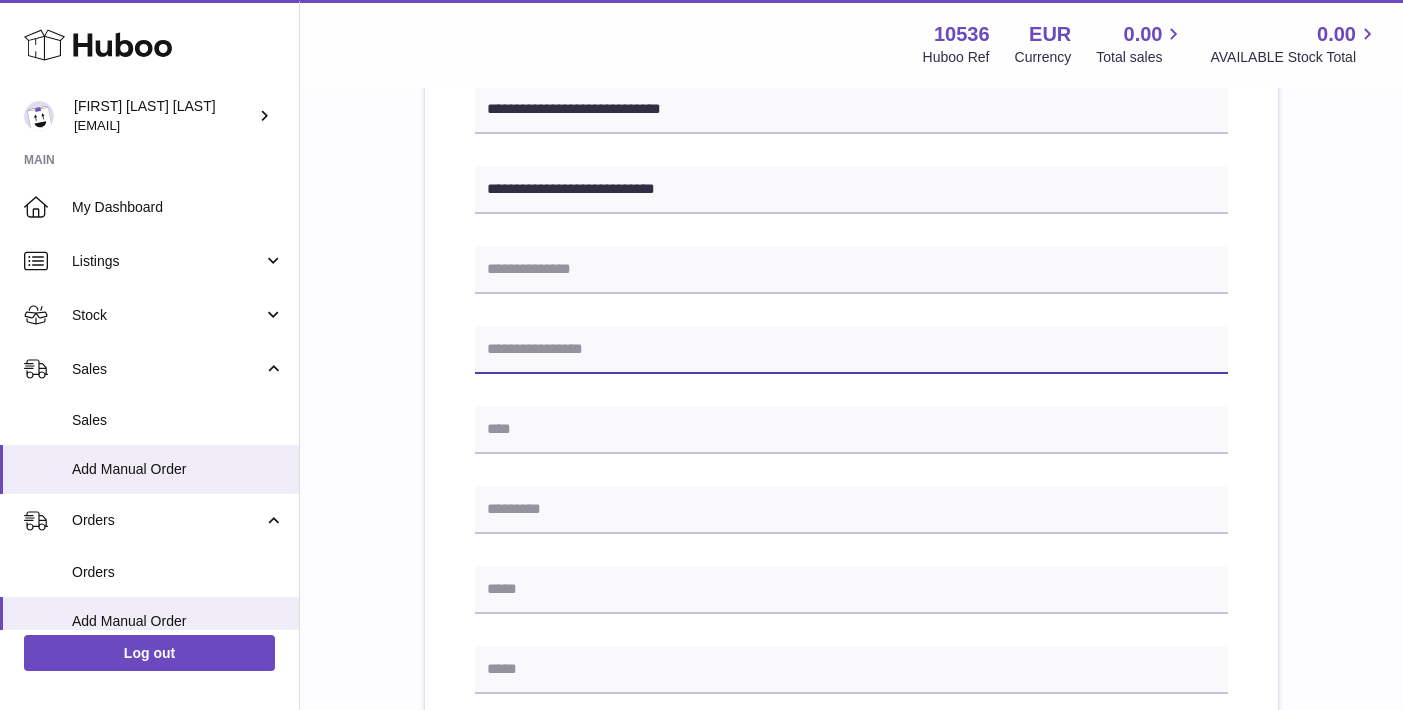 click at bounding box center [851, 350] 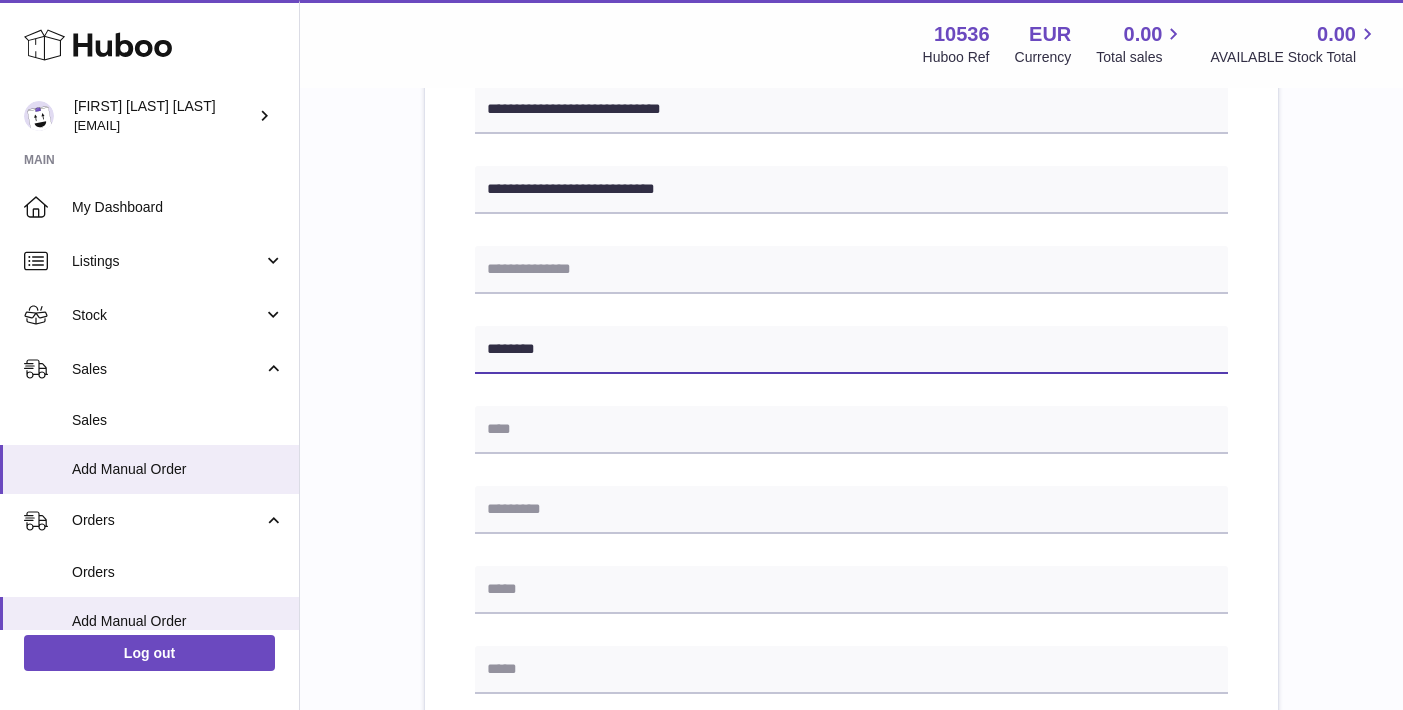 type on "*******" 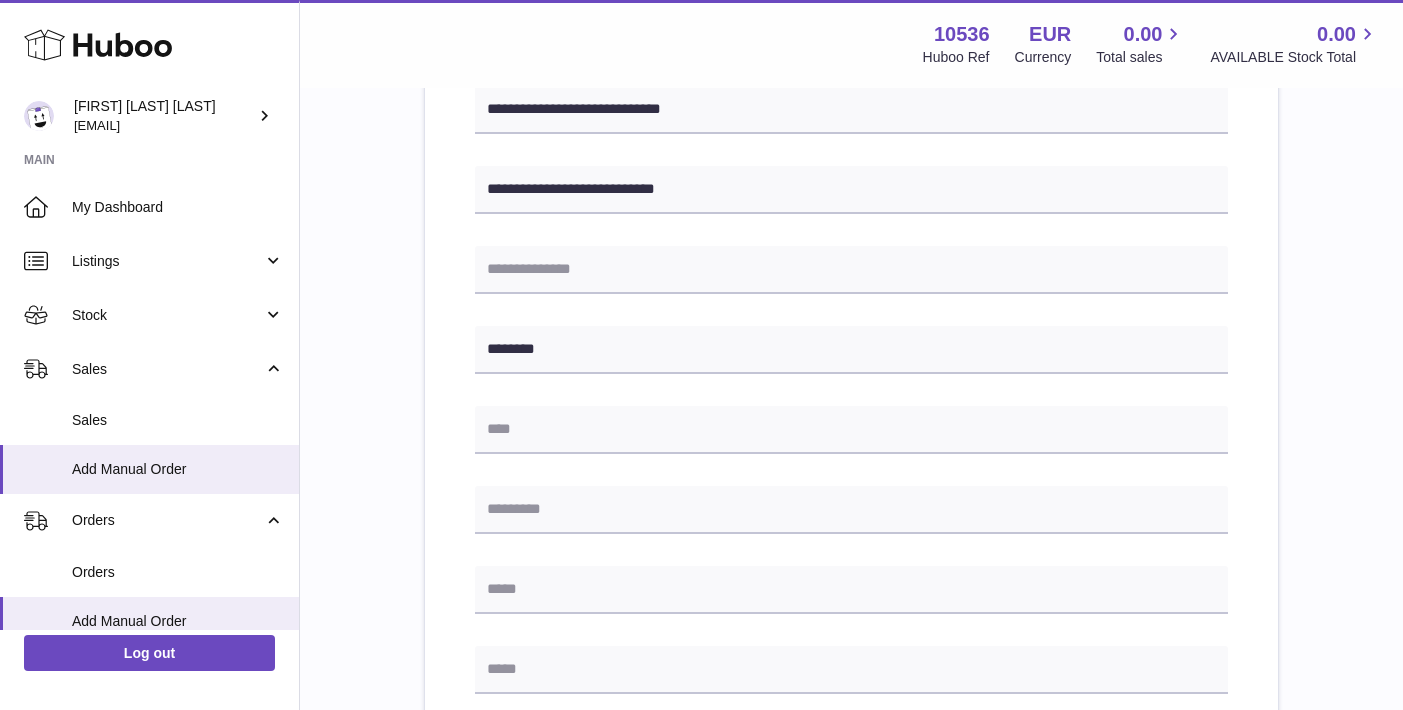click on "**********" at bounding box center (851, 494) 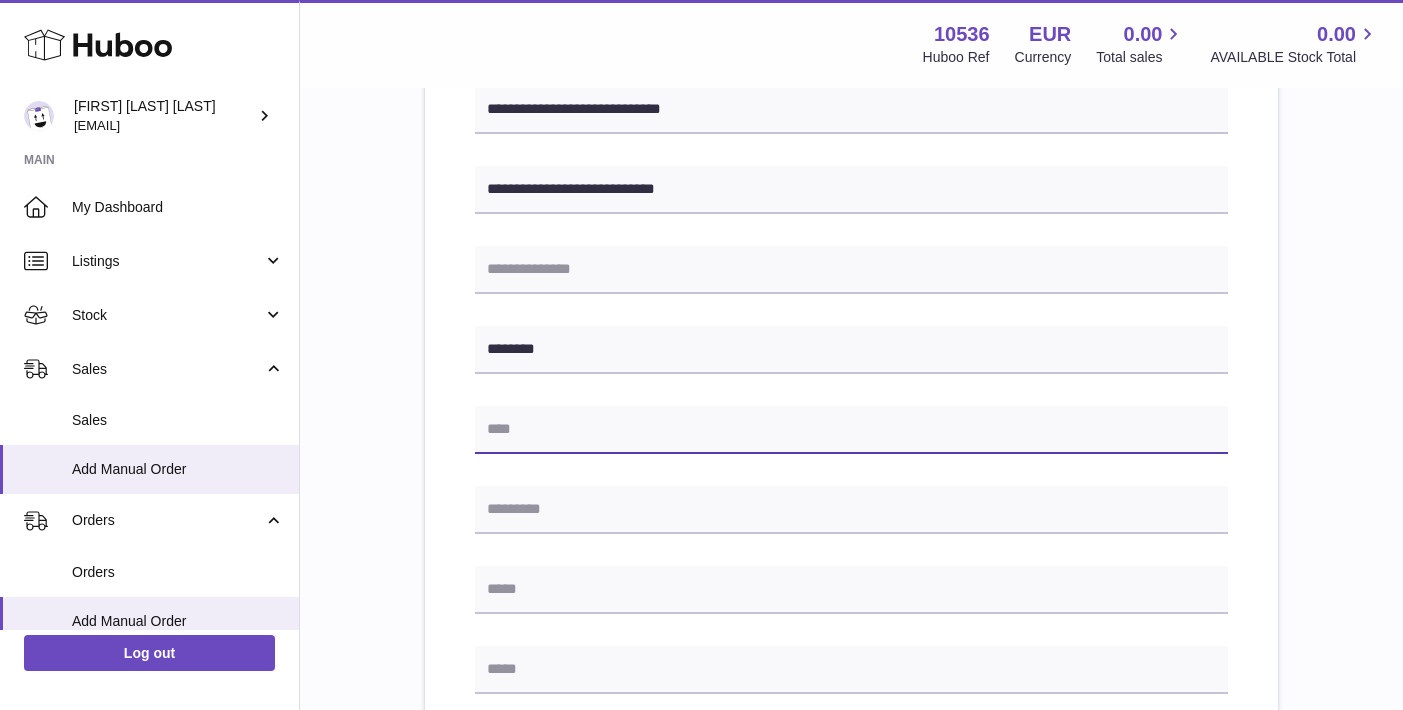 click at bounding box center (851, 430) 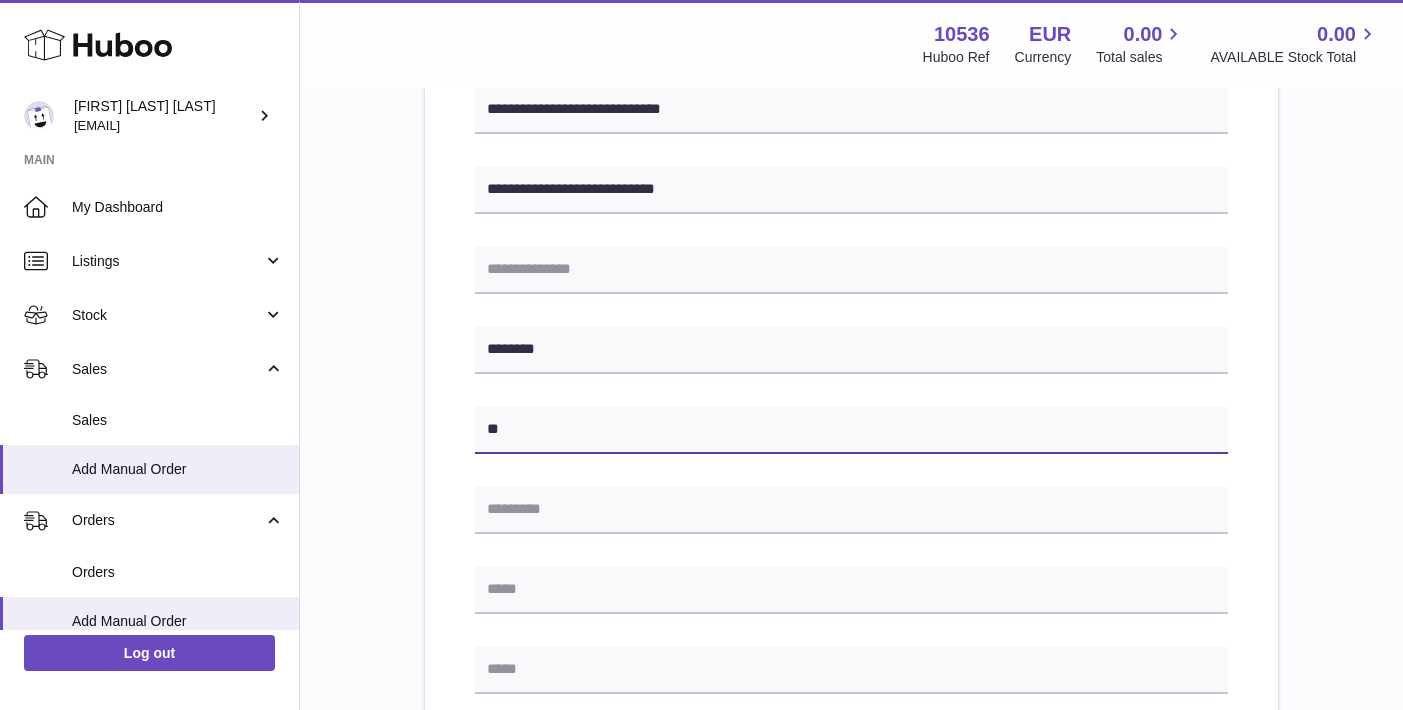 type on "*" 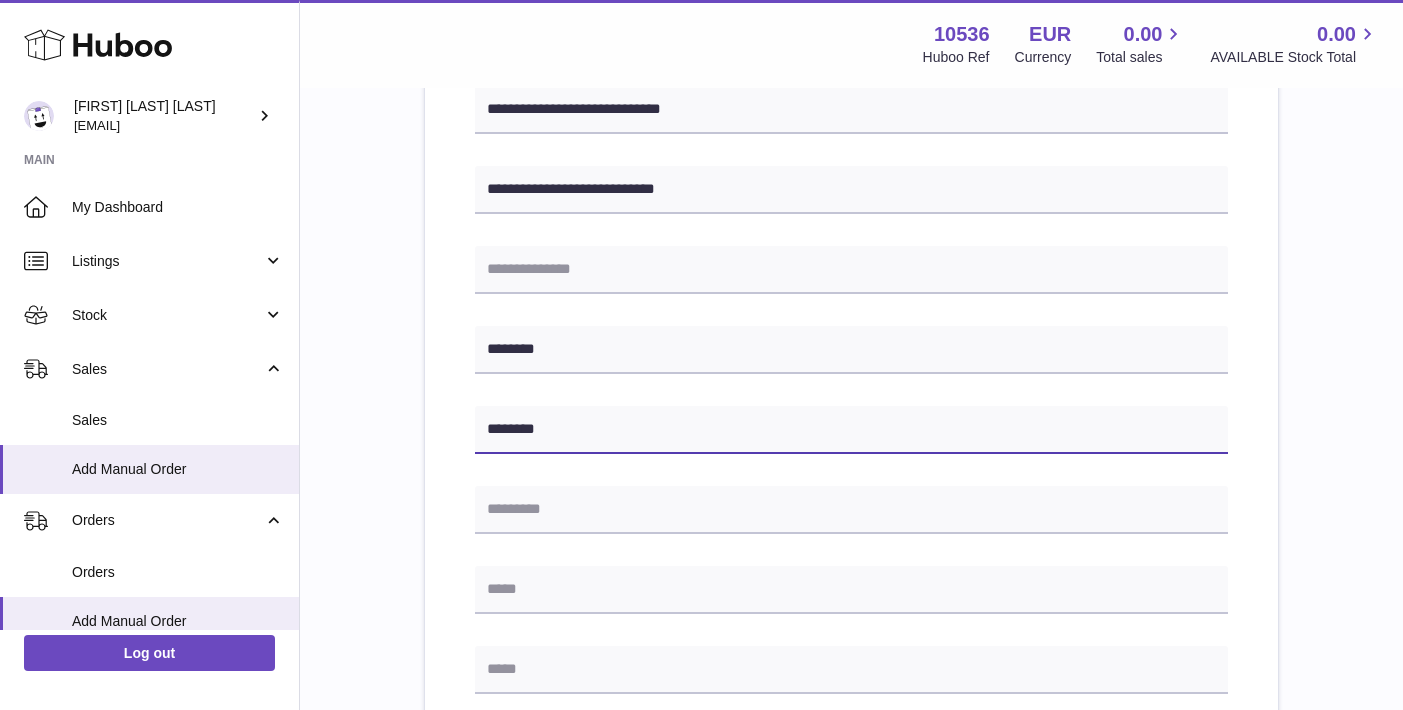 type on "********" 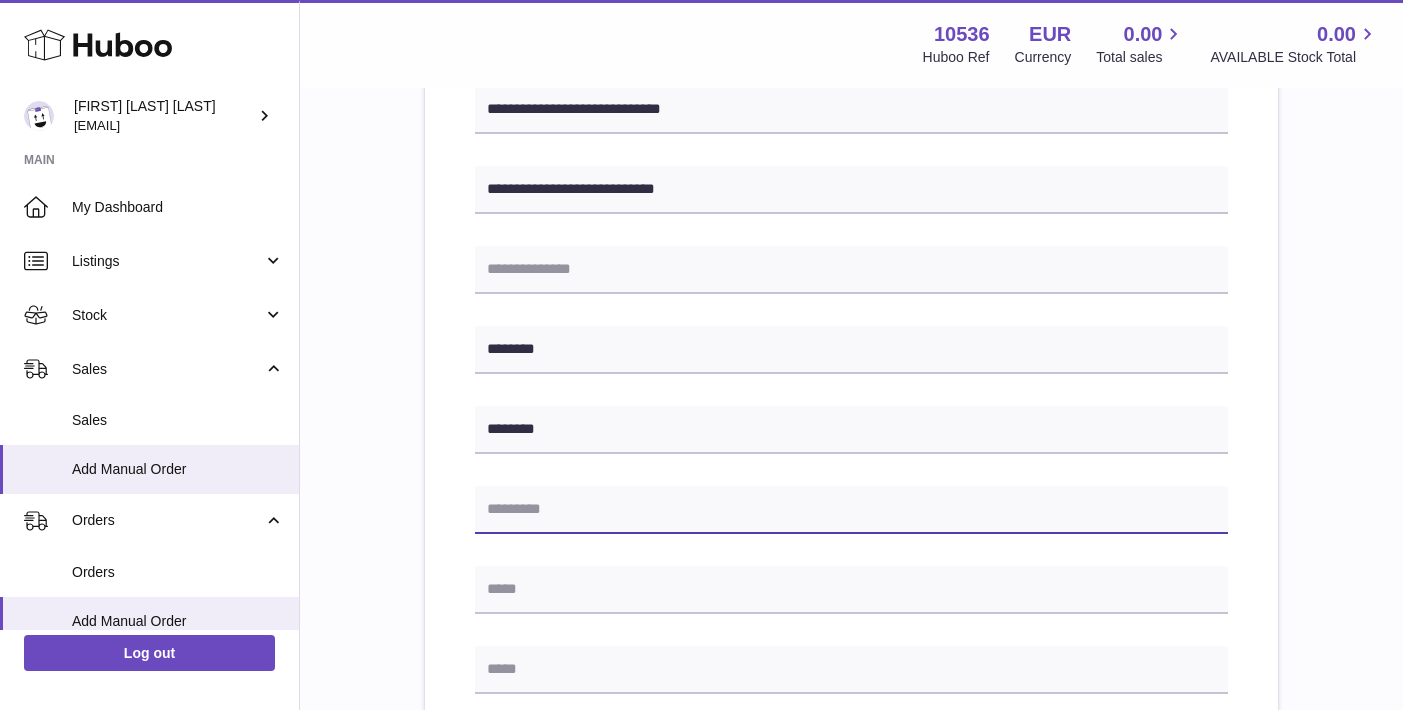 click at bounding box center [851, 510] 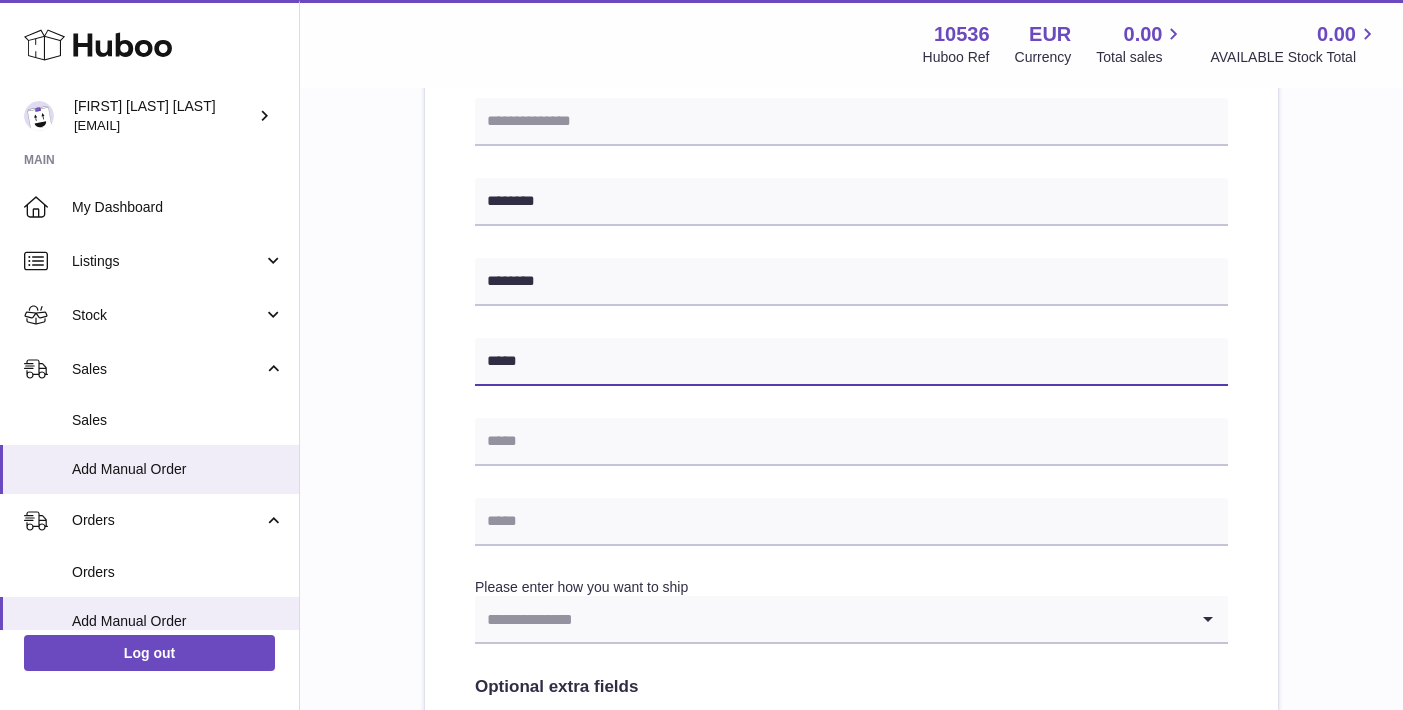 scroll, scrollTop: 679, scrollLeft: 0, axis: vertical 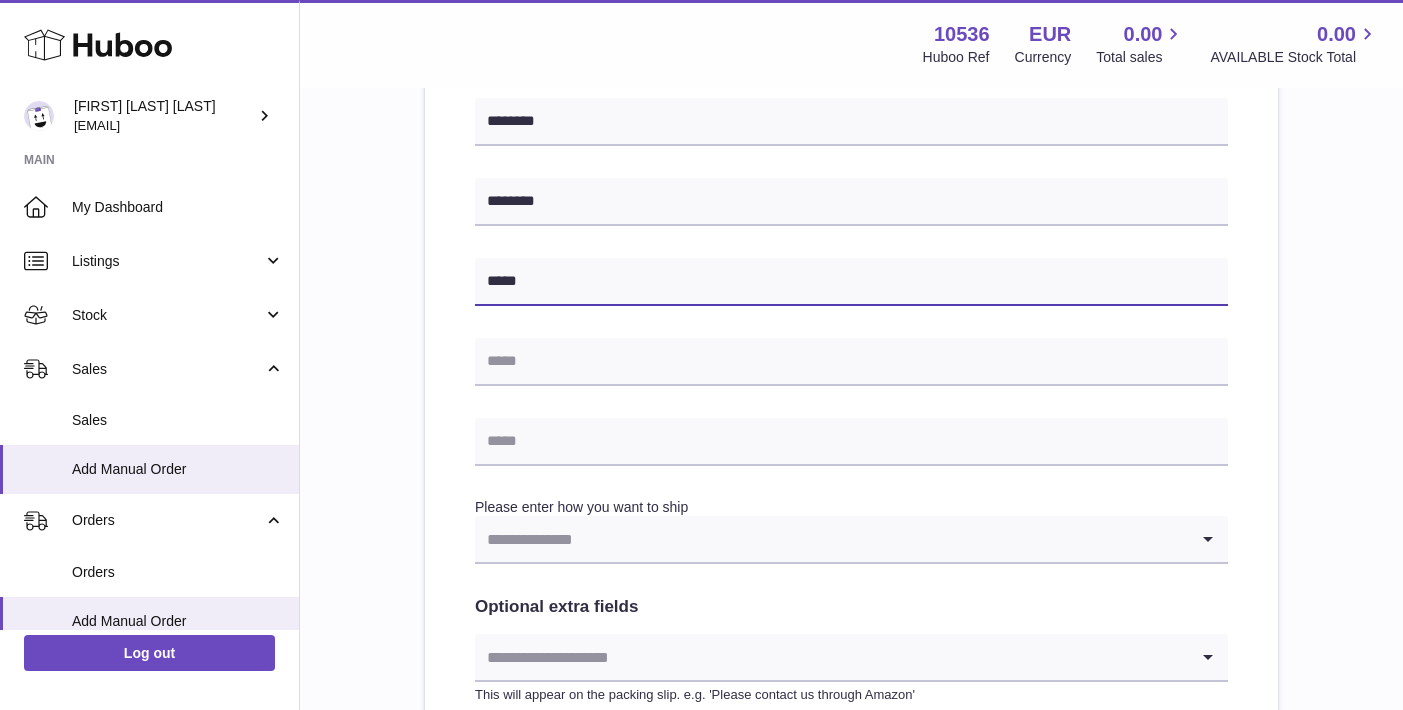 type on "*****" 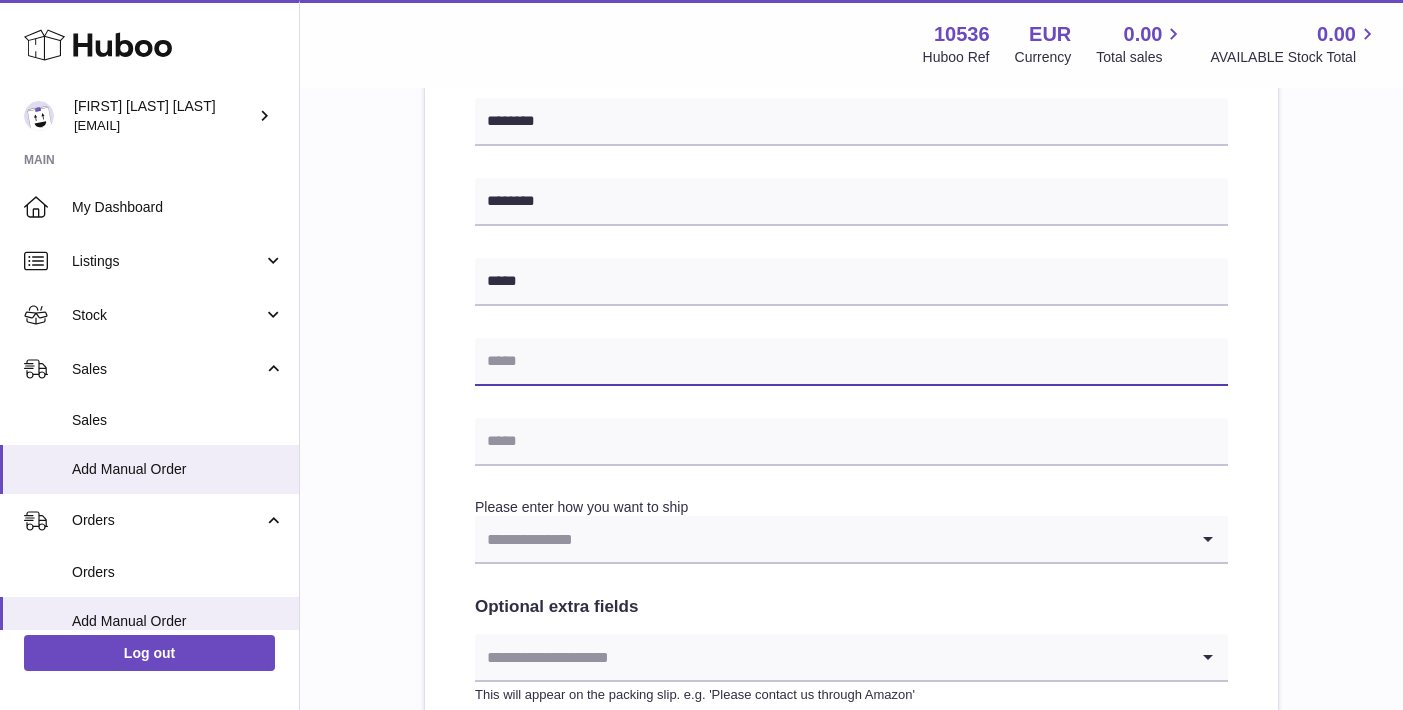 click at bounding box center [851, 362] 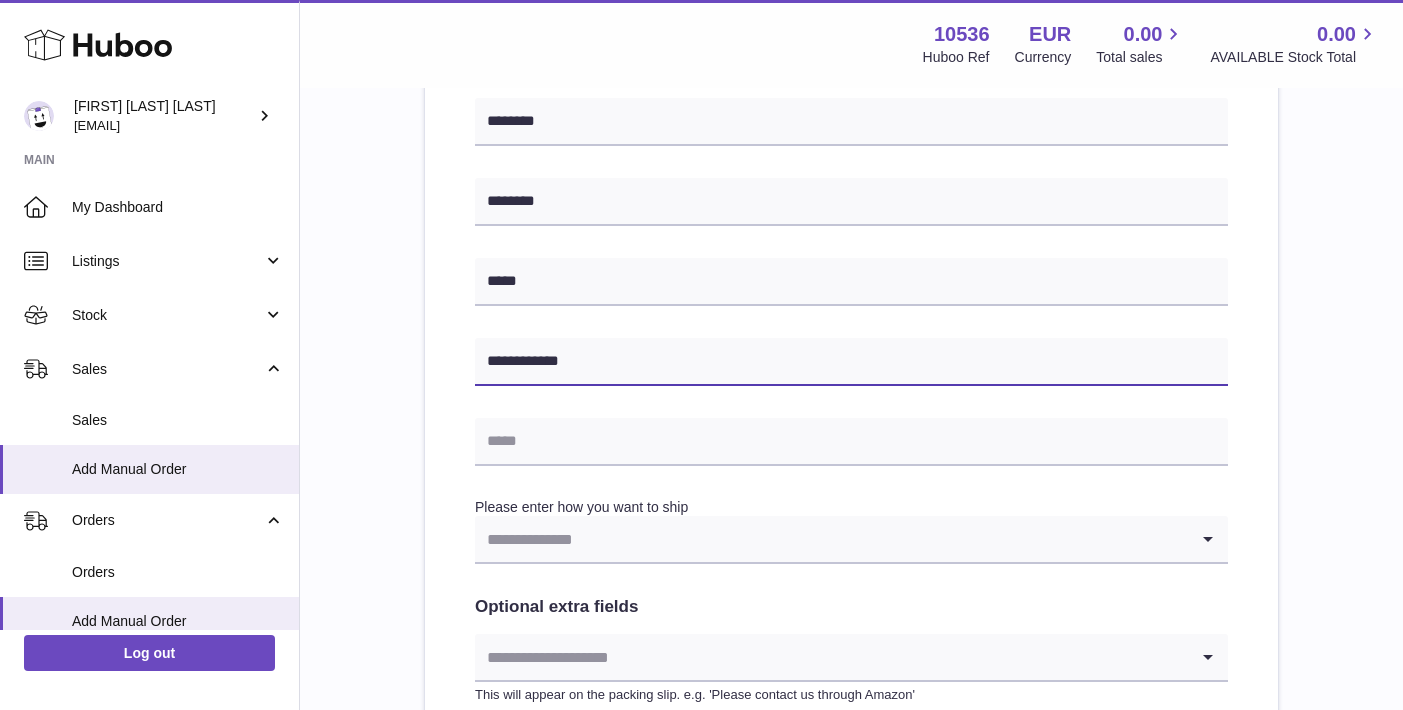 type on "**********" 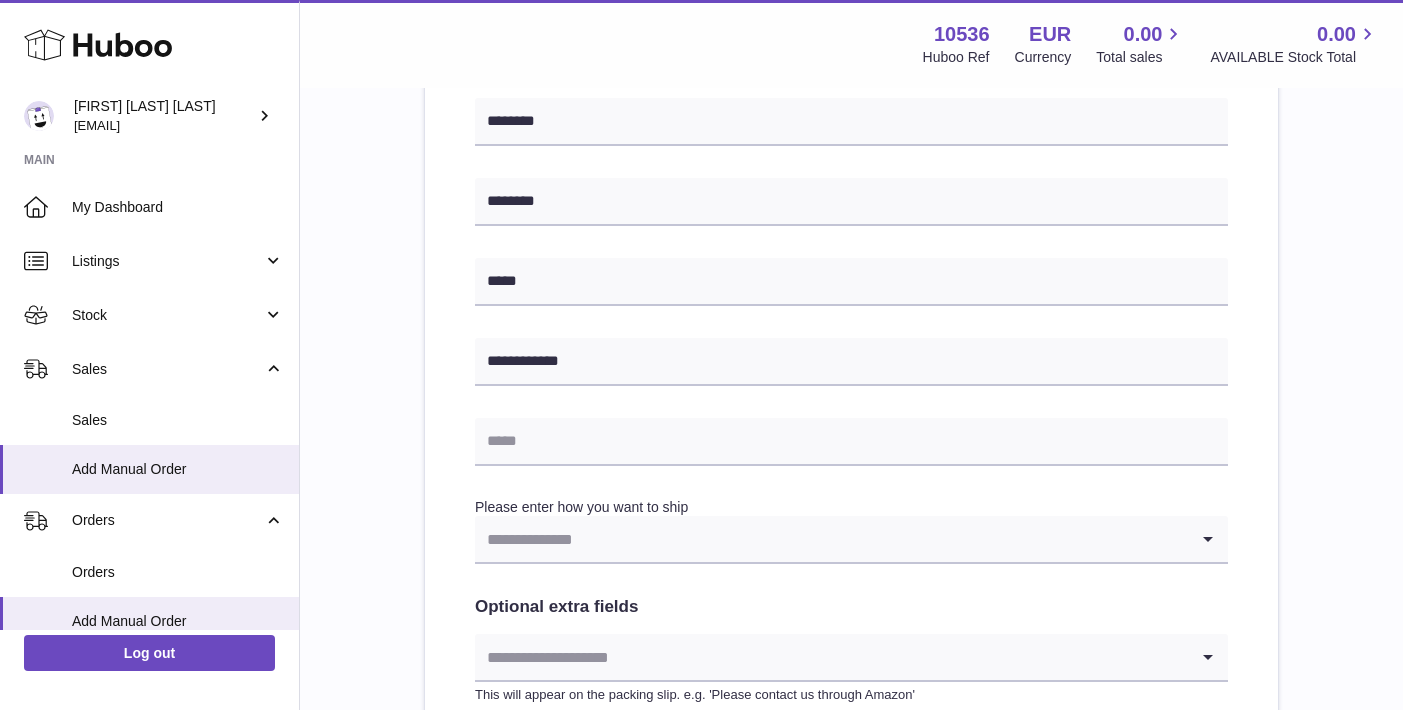 click on "**********" at bounding box center (851, 266) 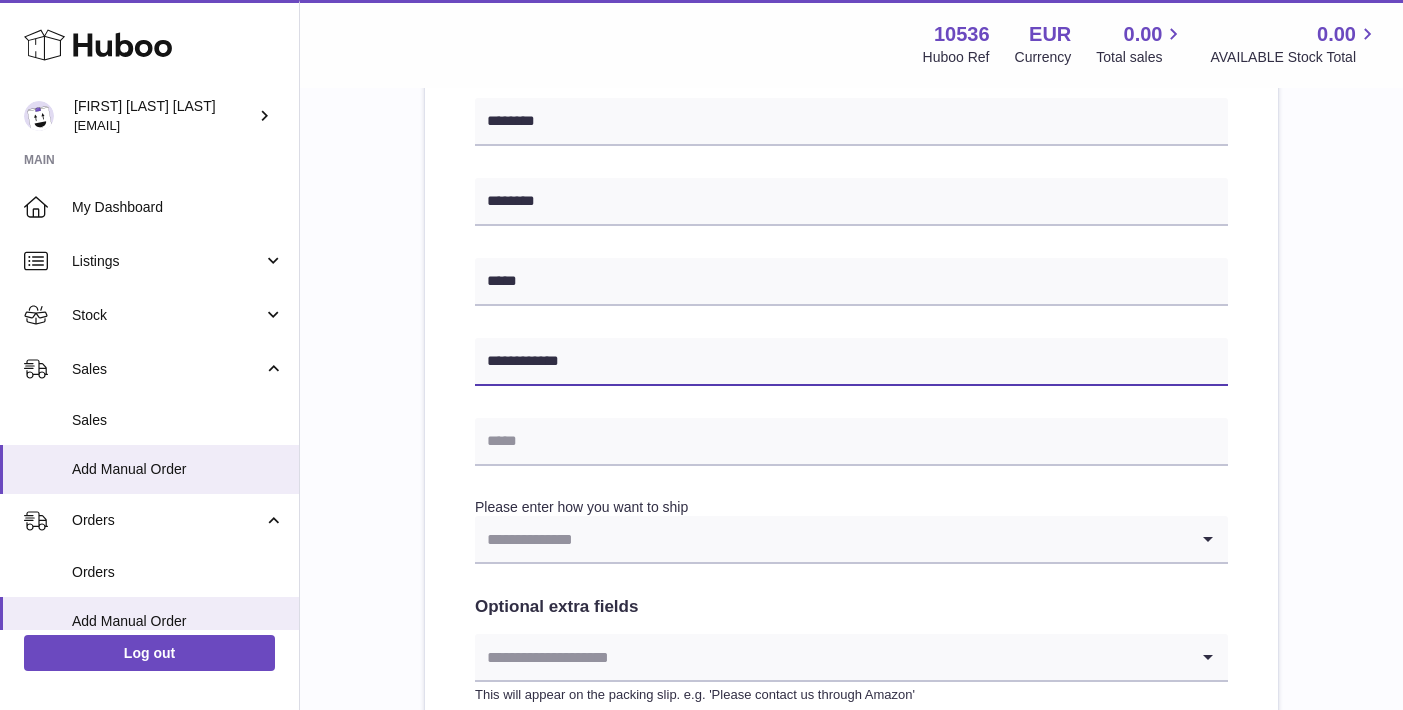 click on "**********" at bounding box center [851, 362] 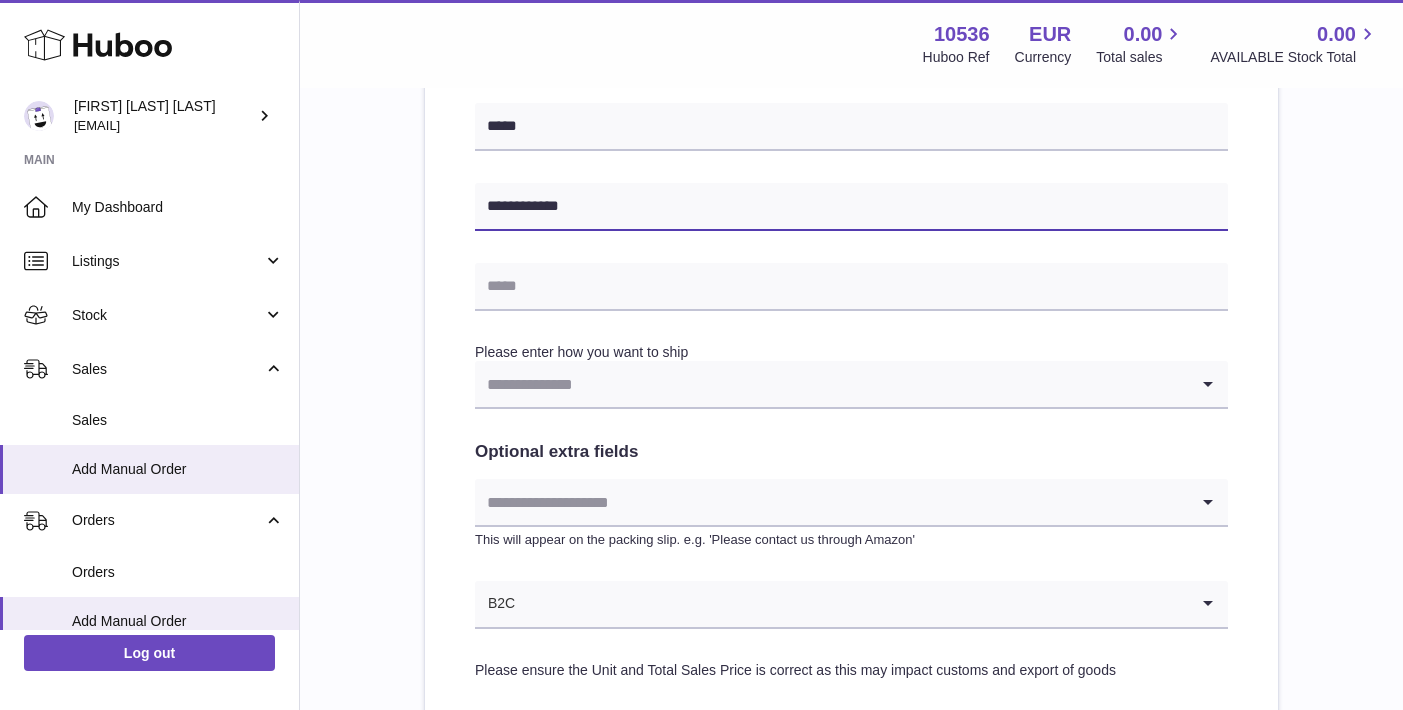 scroll, scrollTop: 845, scrollLeft: 0, axis: vertical 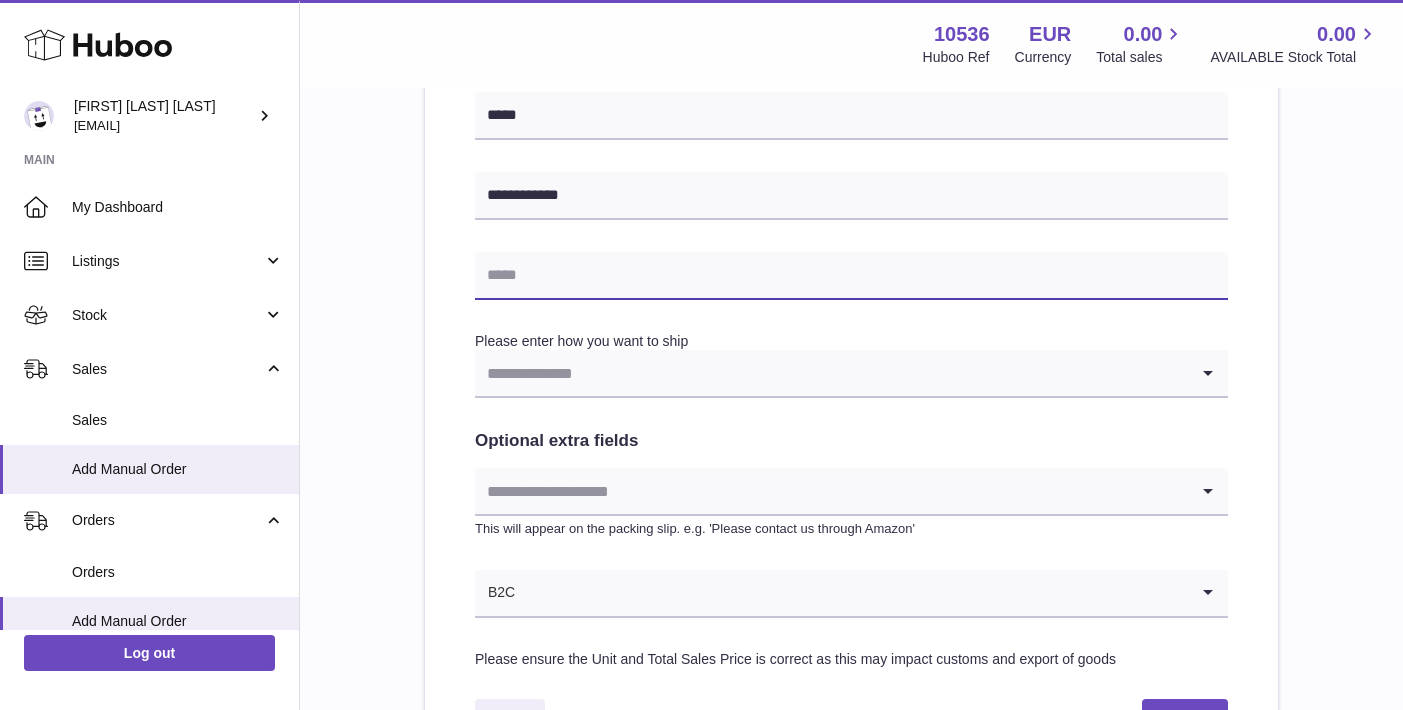 click at bounding box center (851, 276) 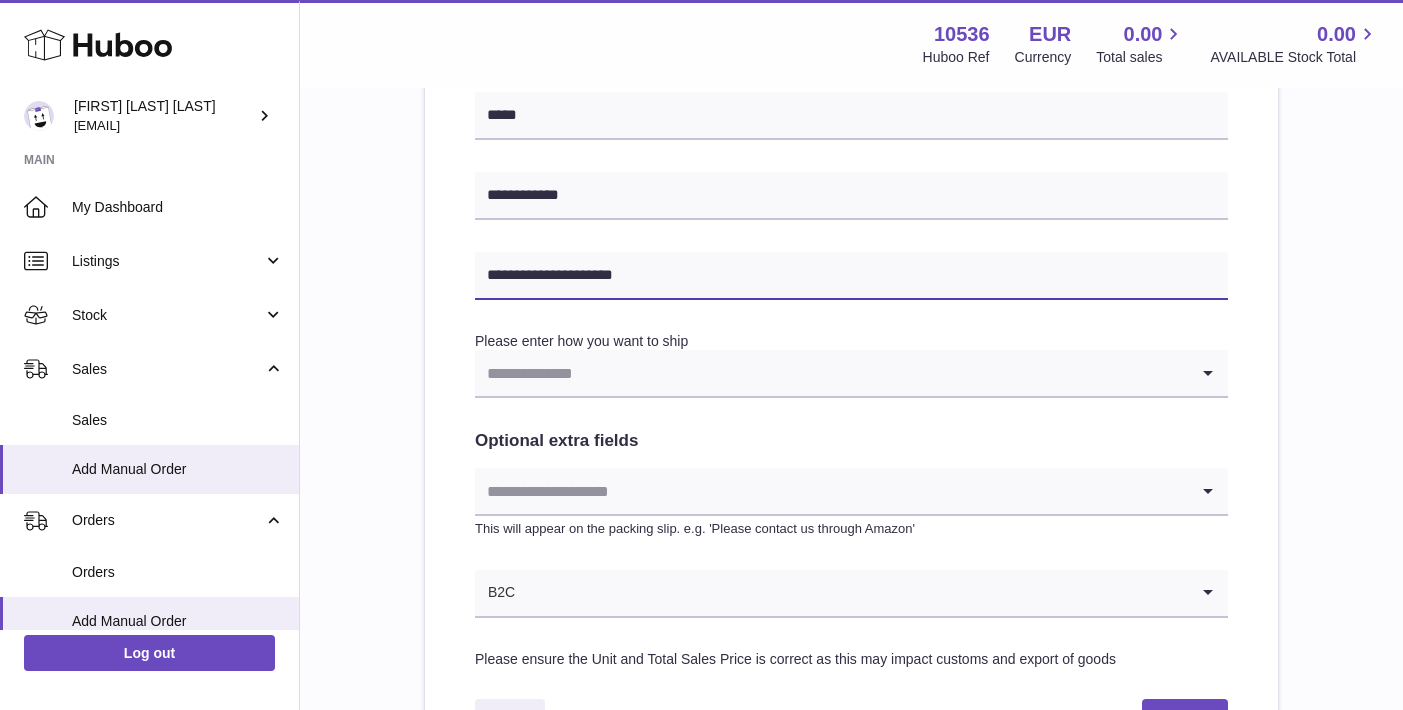 type on "**********" 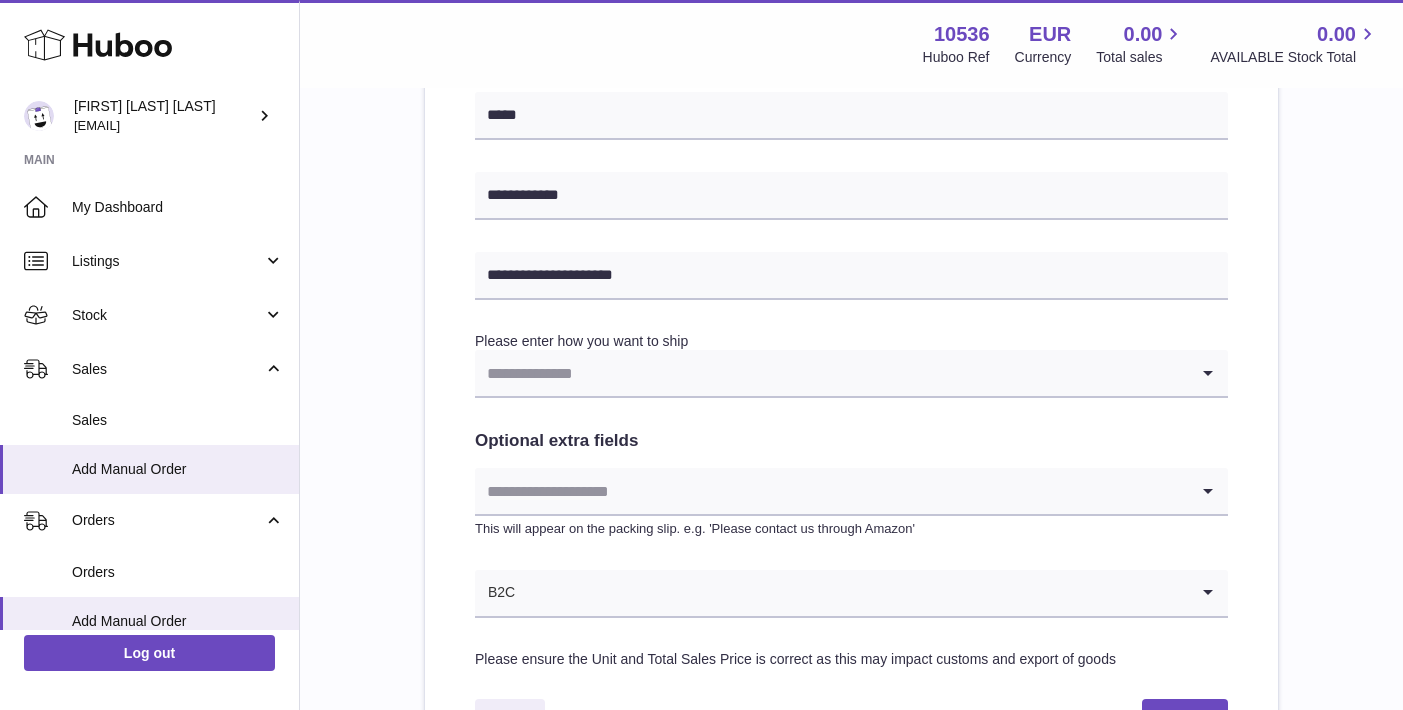 click on "**********" at bounding box center (851, 100) 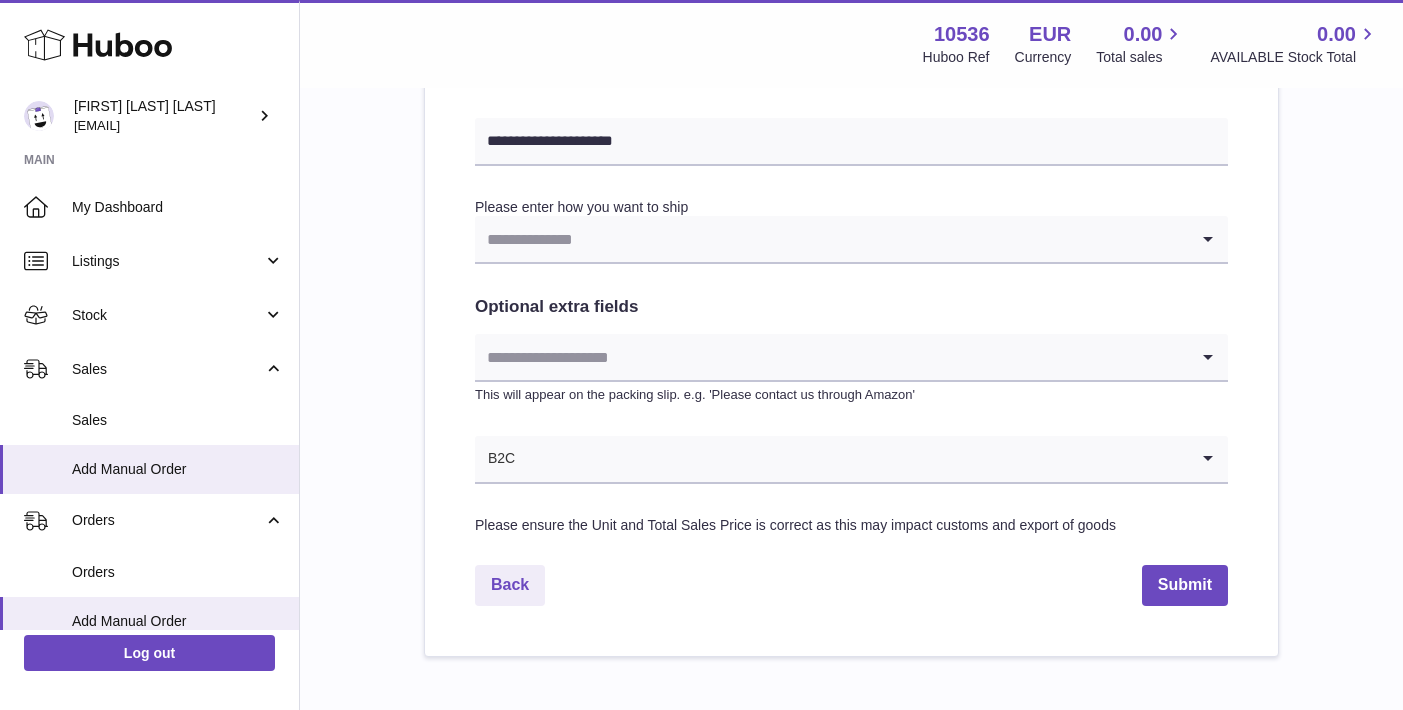 scroll, scrollTop: 1010, scrollLeft: 0, axis: vertical 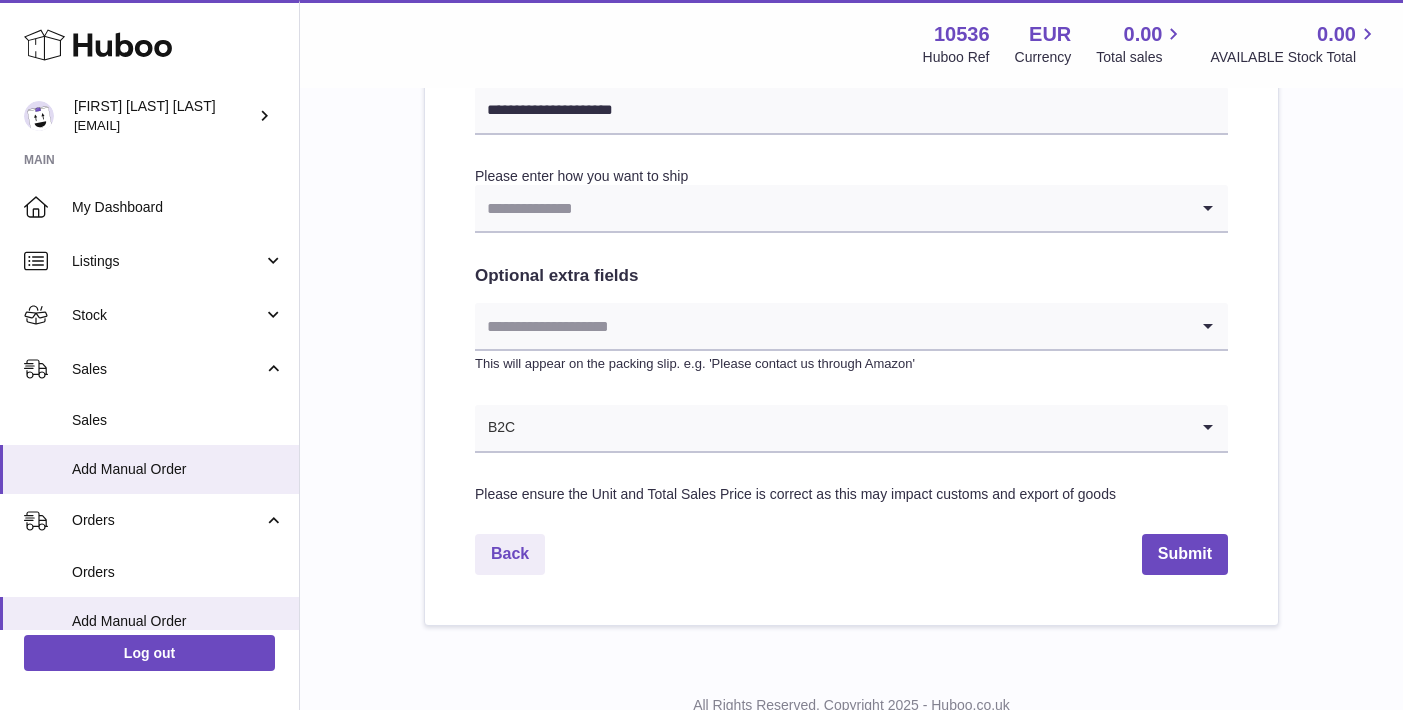 click at bounding box center (831, 208) 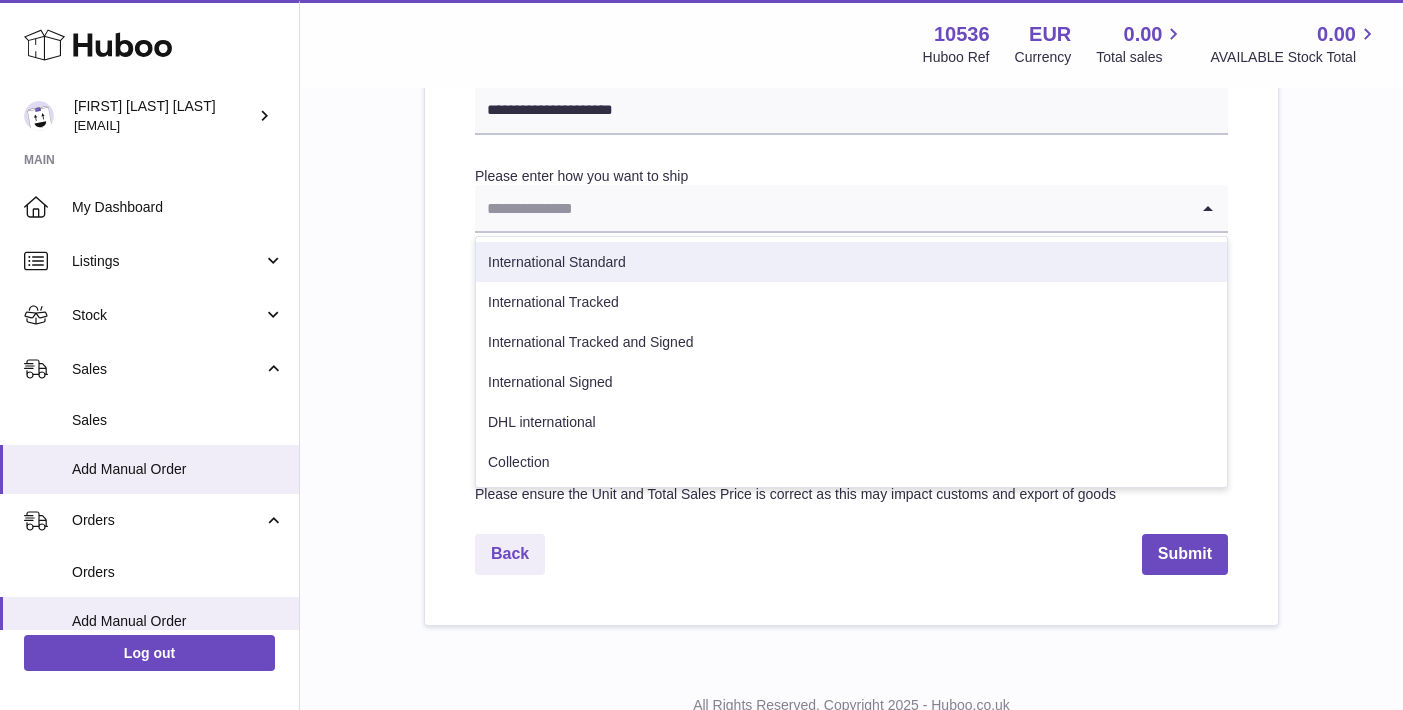 click on "International Standard" at bounding box center (851, 262) 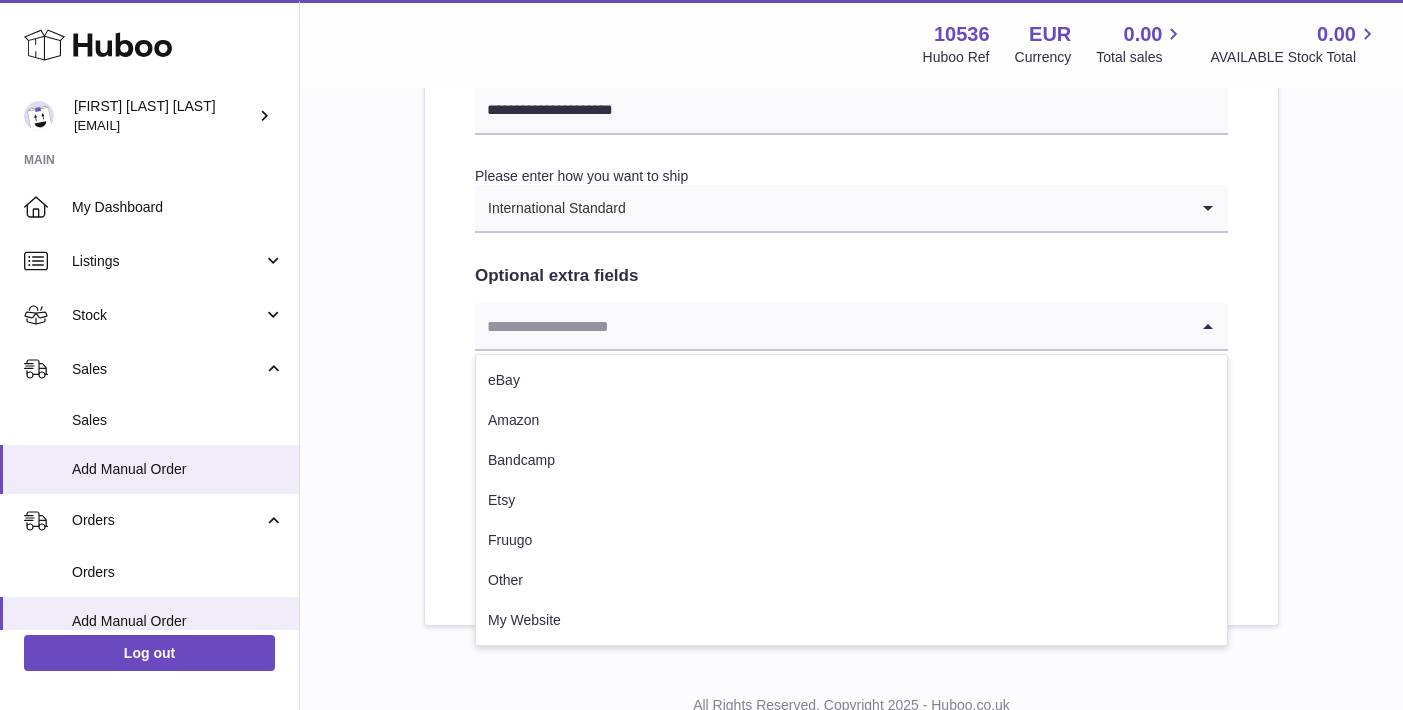 click at bounding box center [831, 326] 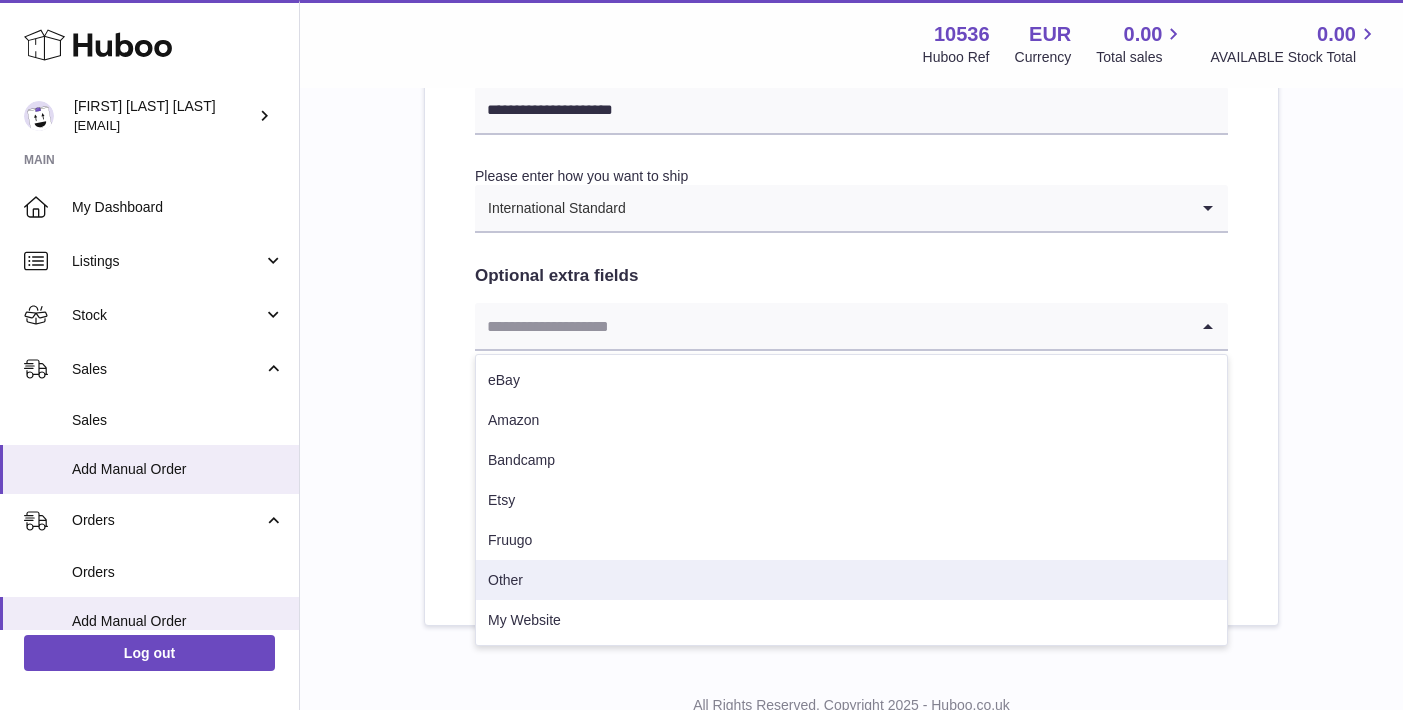 click on "Other" at bounding box center [851, 580] 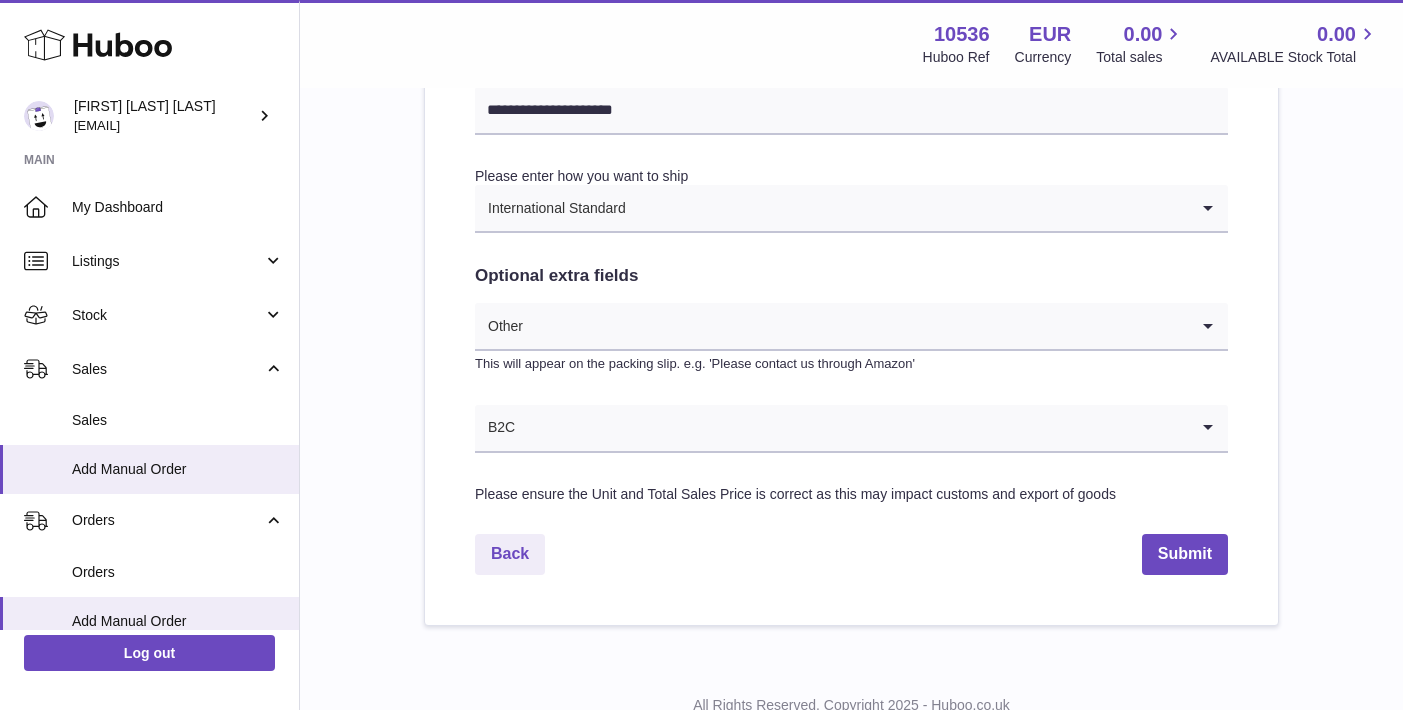 click at bounding box center (852, 428) 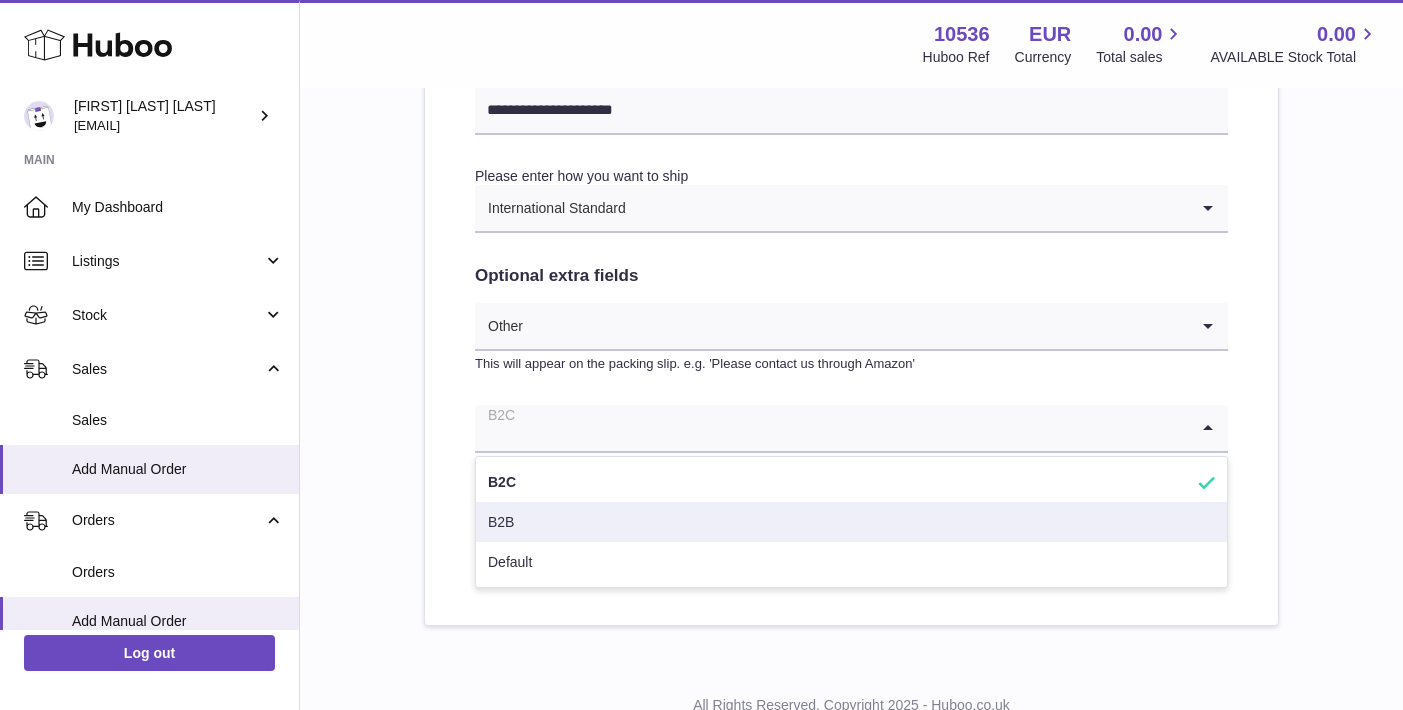 click on "B2B" at bounding box center [851, 522] 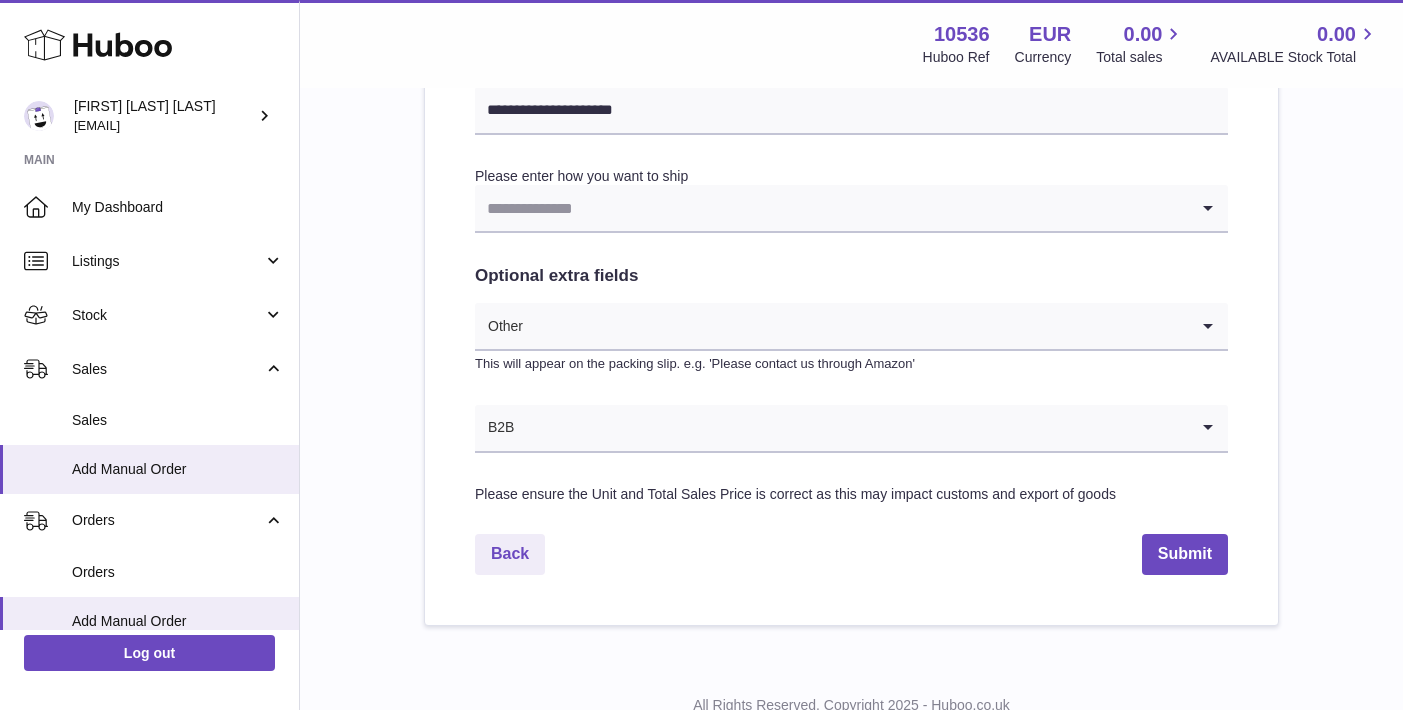 click at bounding box center (831, 208) 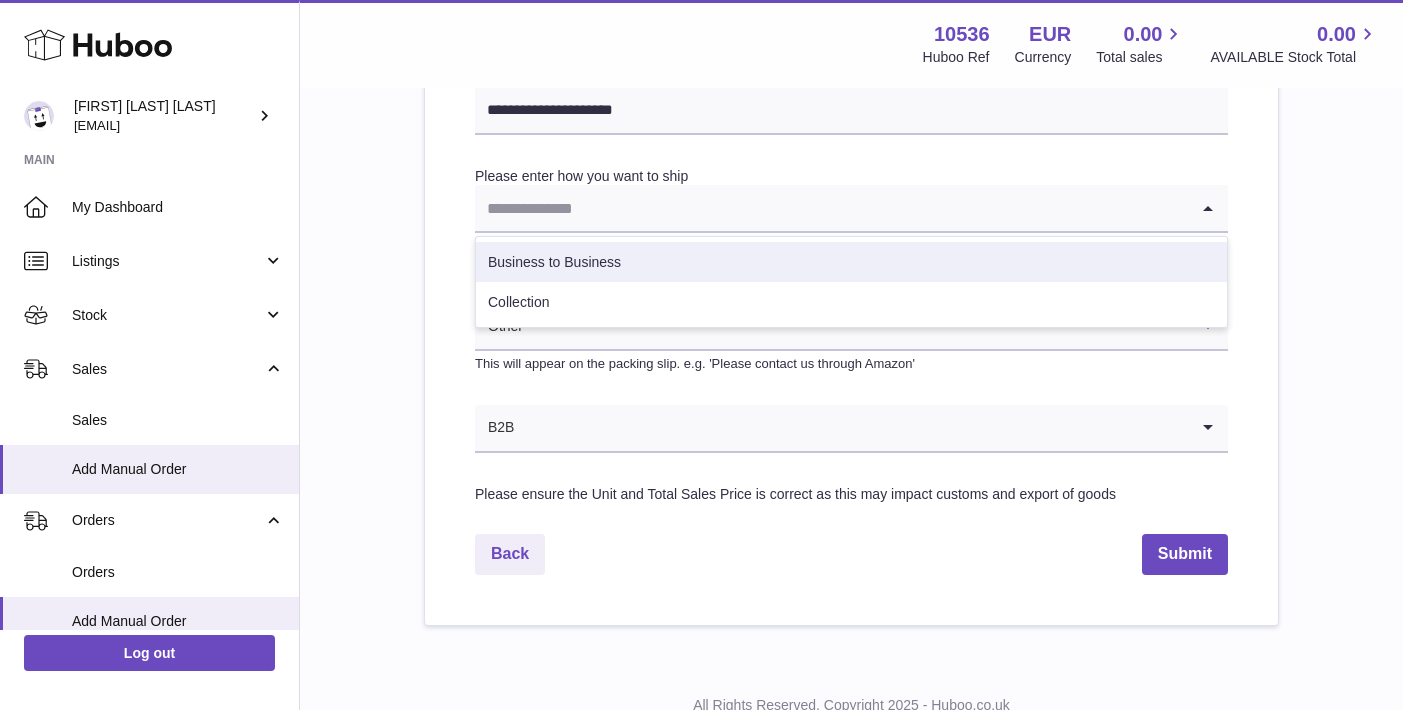 click on "Business to Business" at bounding box center (851, 262) 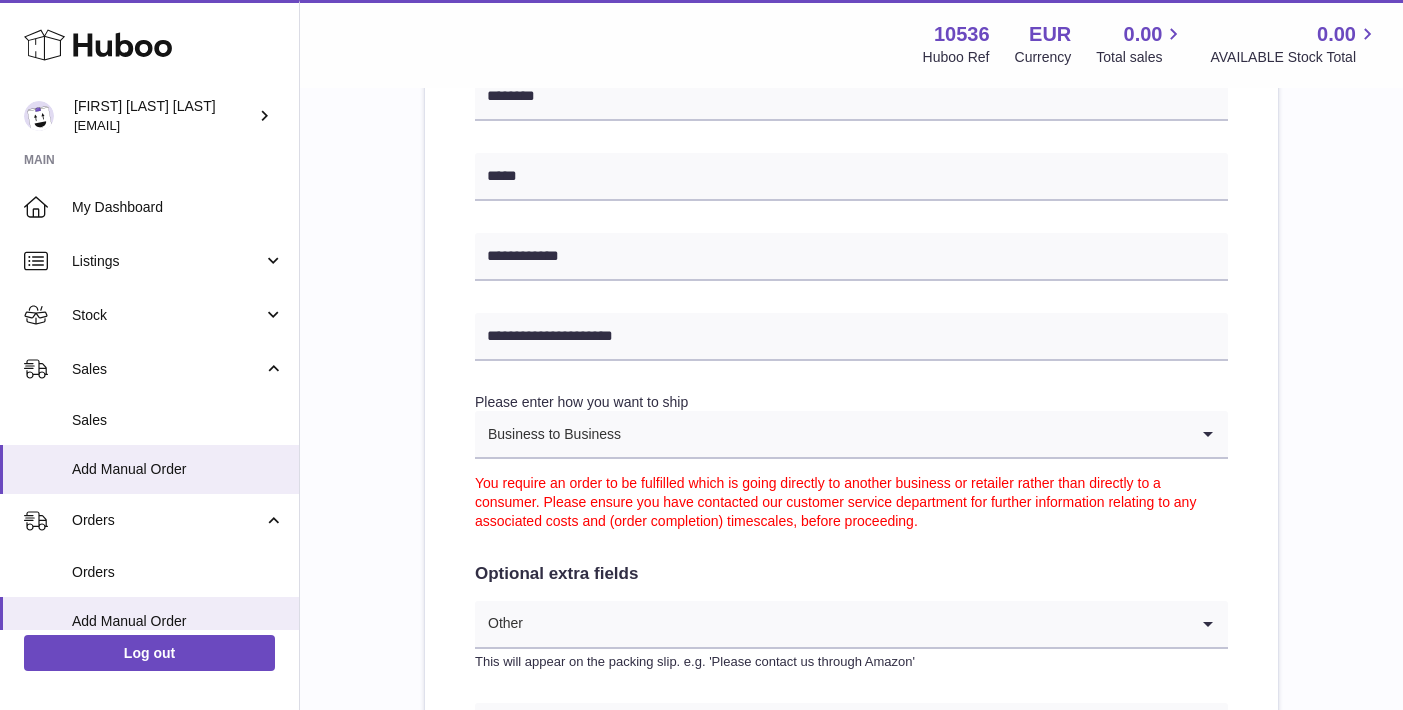 scroll, scrollTop: 781, scrollLeft: 0, axis: vertical 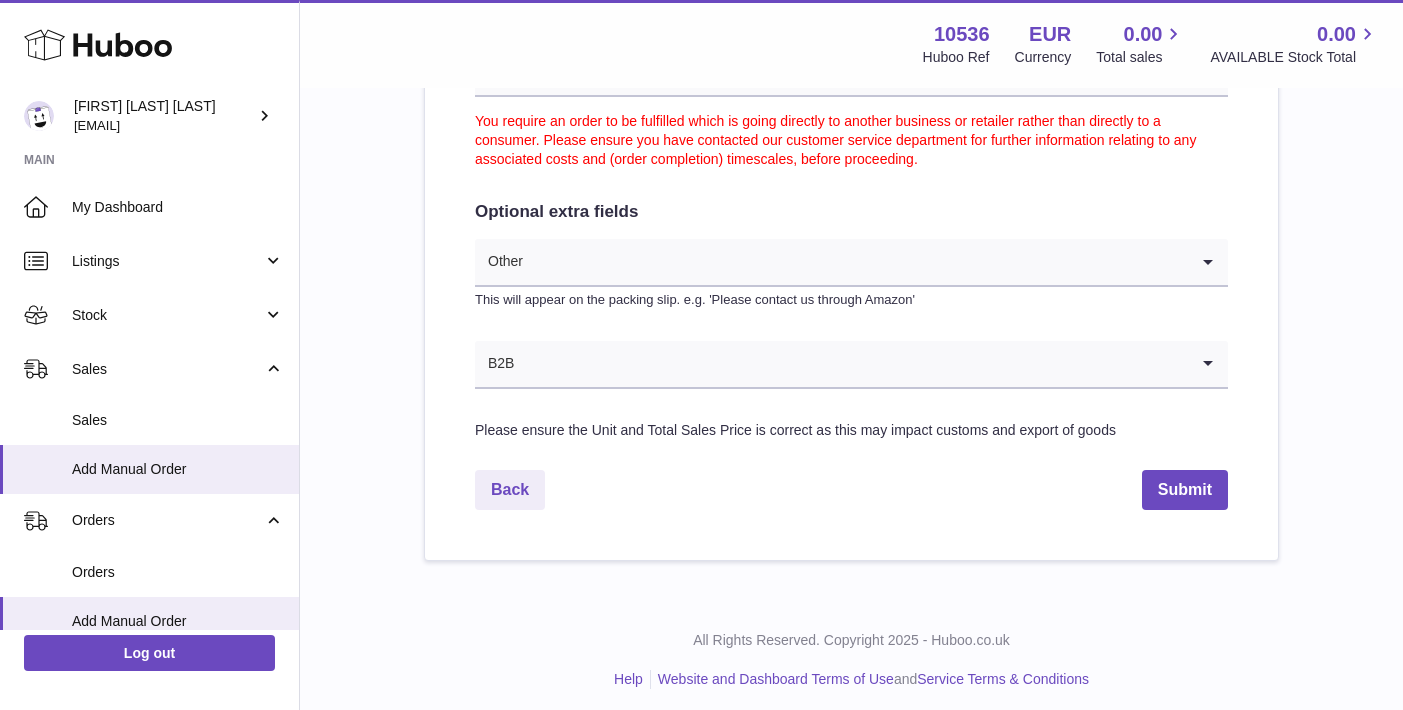 click on "**********" at bounding box center [851, -129] 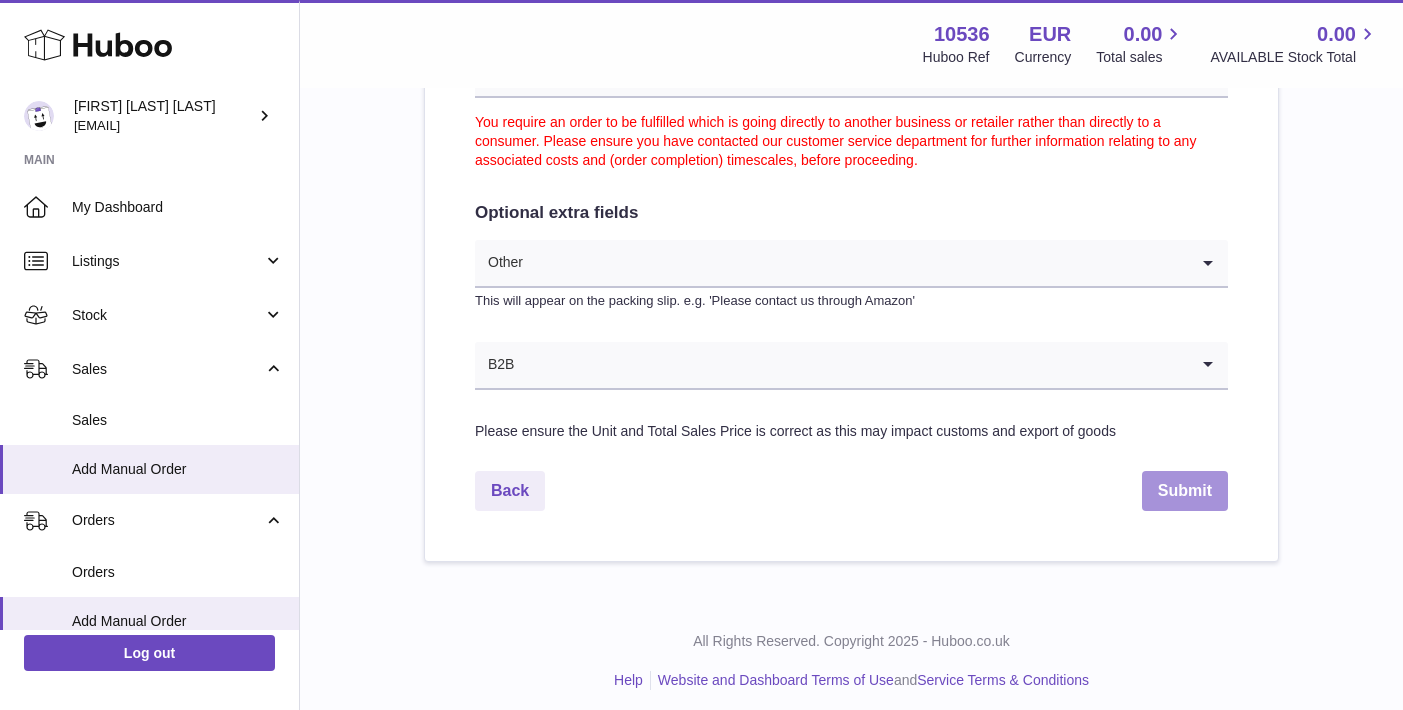 click on "Submit" at bounding box center (1185, 491) 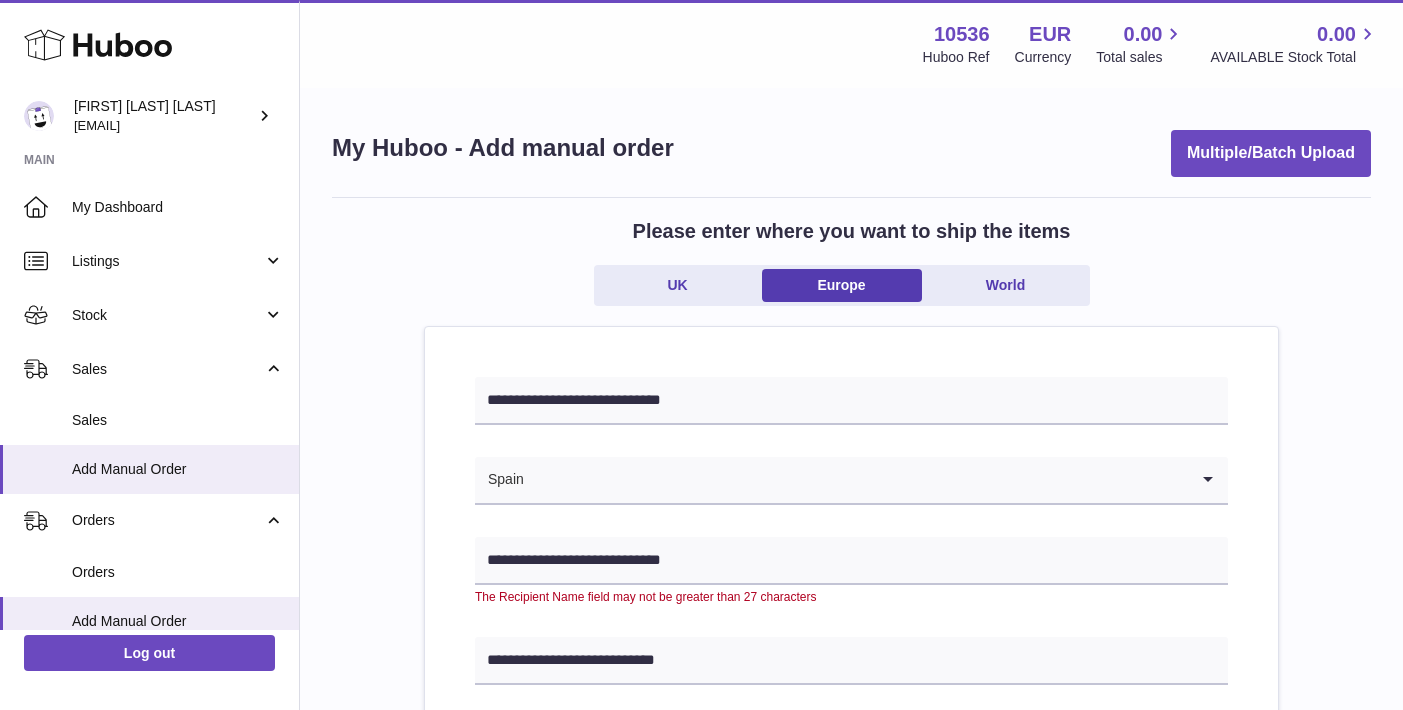 scroll, scrollTop: 0, scrollLeft: 0, axis: both 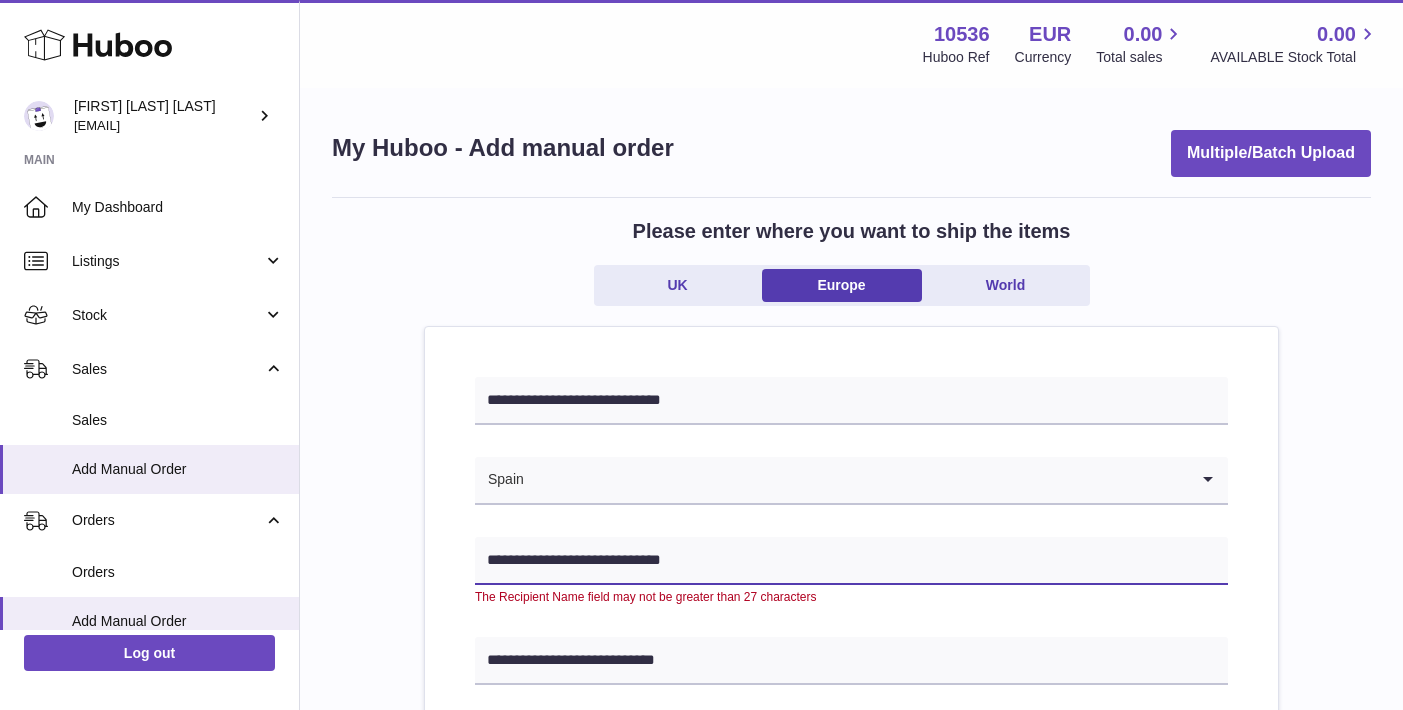 click on "**********" at bounding box center (851, 561) 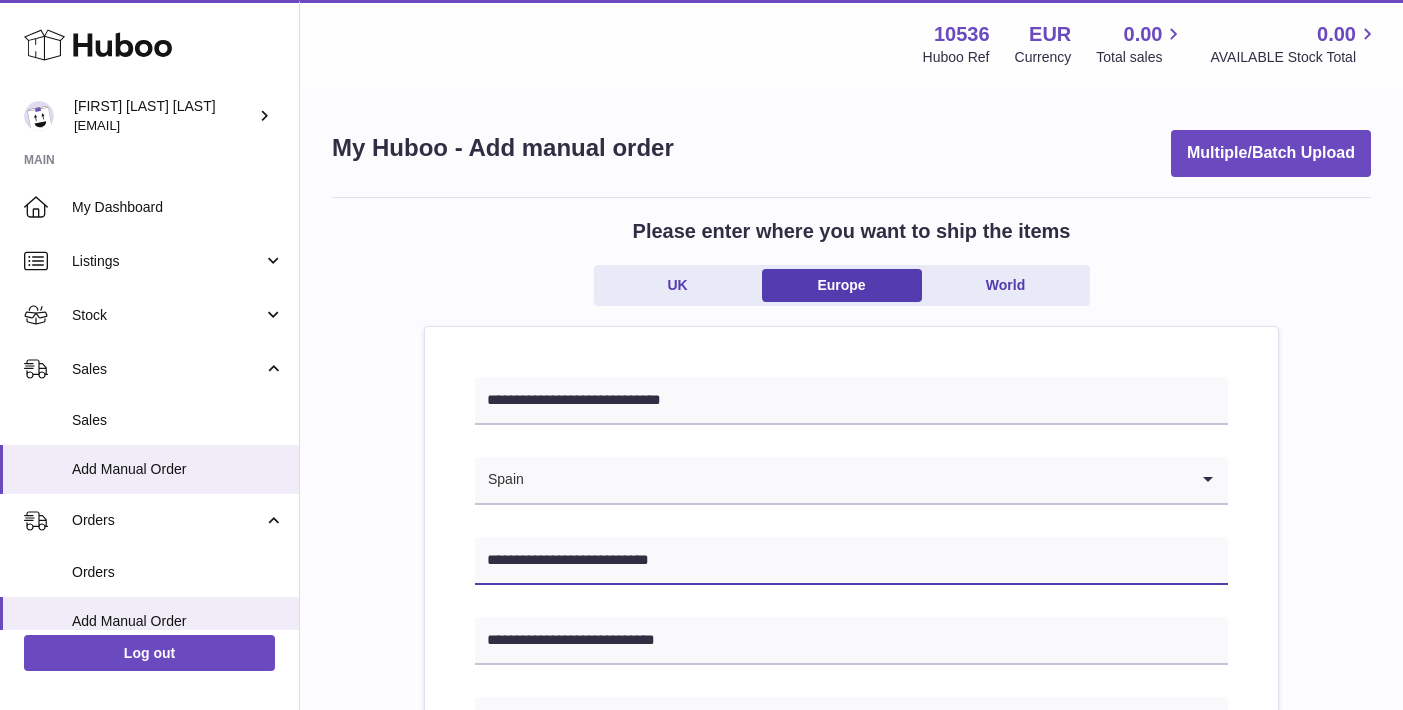 type on "**********" 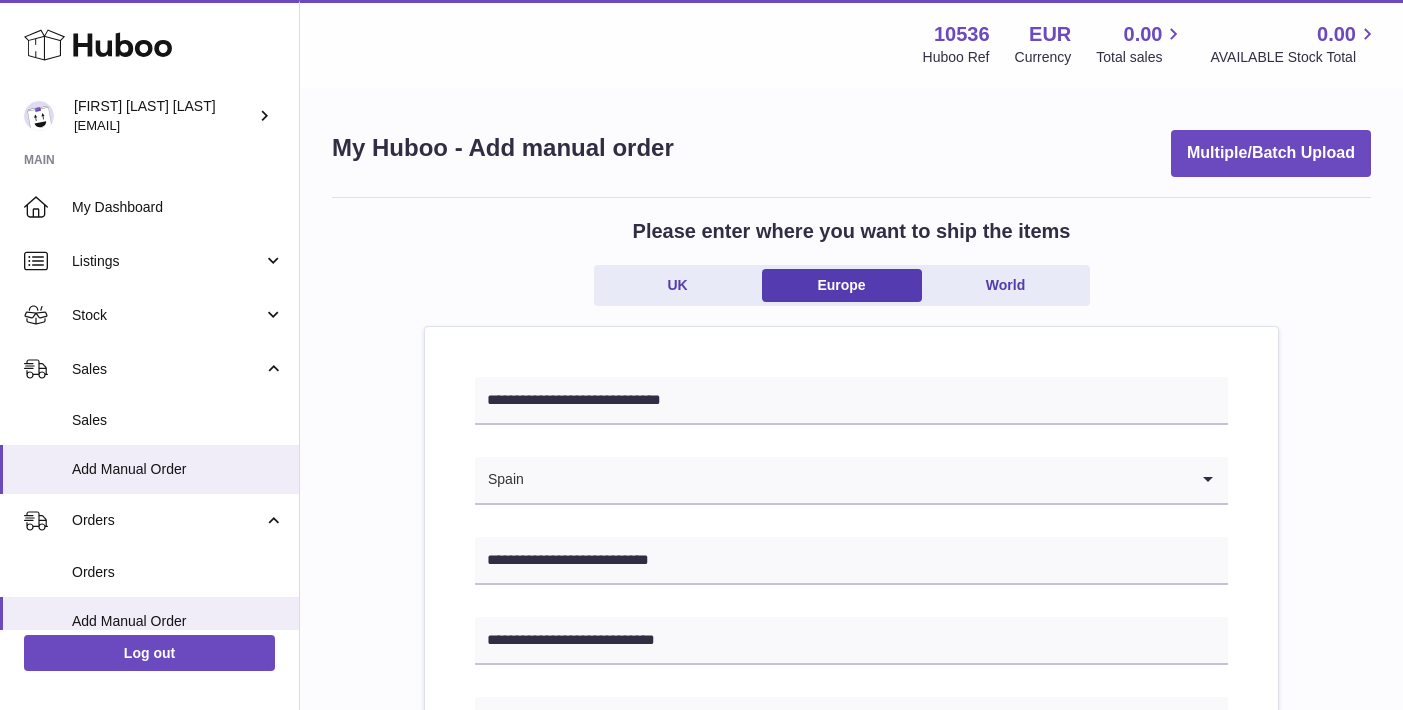 click on "**********" at bounding box center [851, 952] 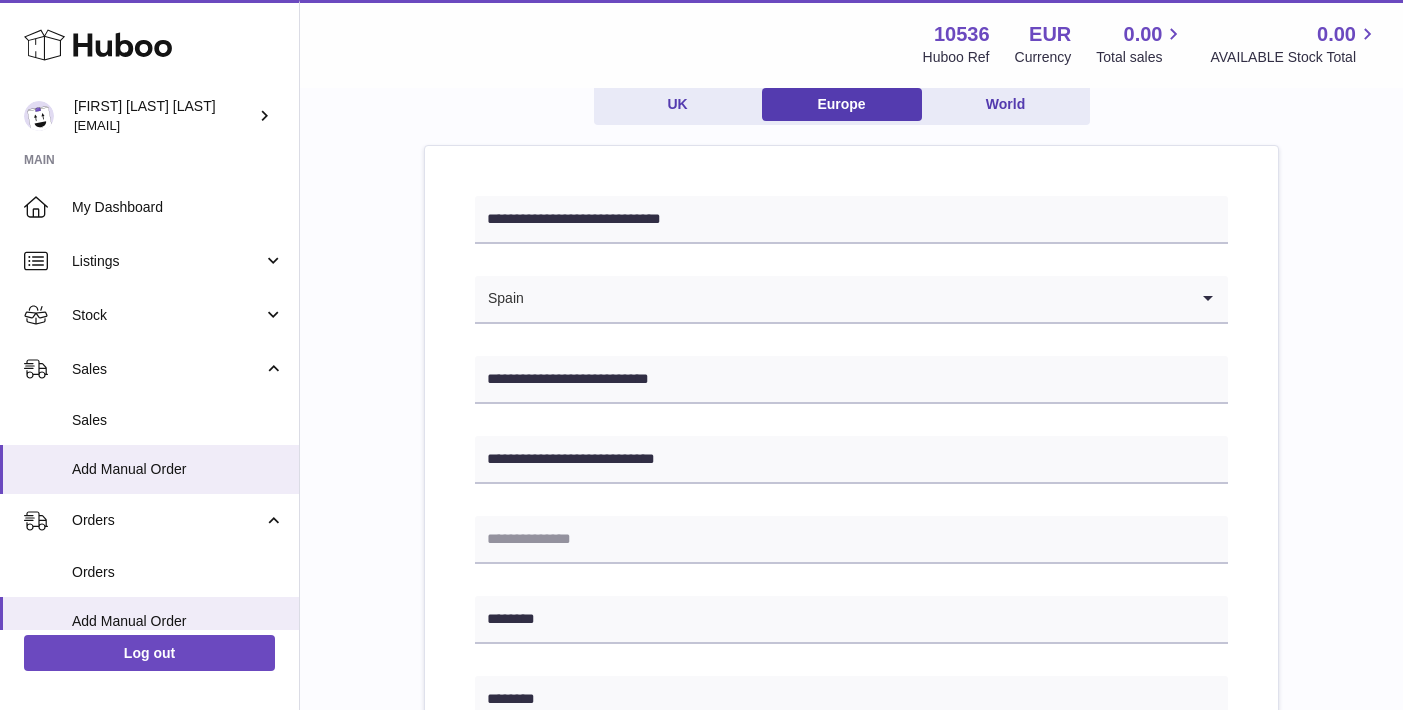 scroll, scrollTop: 889, scrollLeft: 1, axis: both 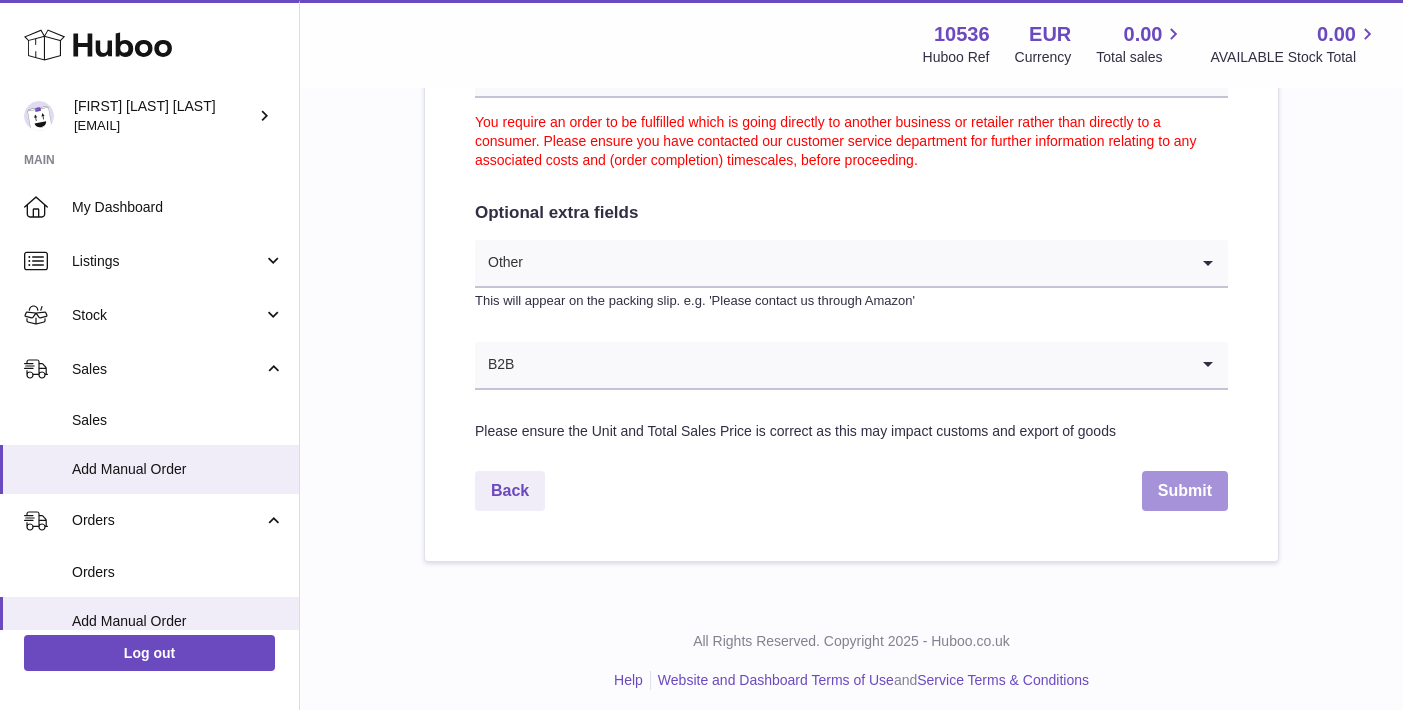 click on "Submit" at bounding box center [1185, 491] 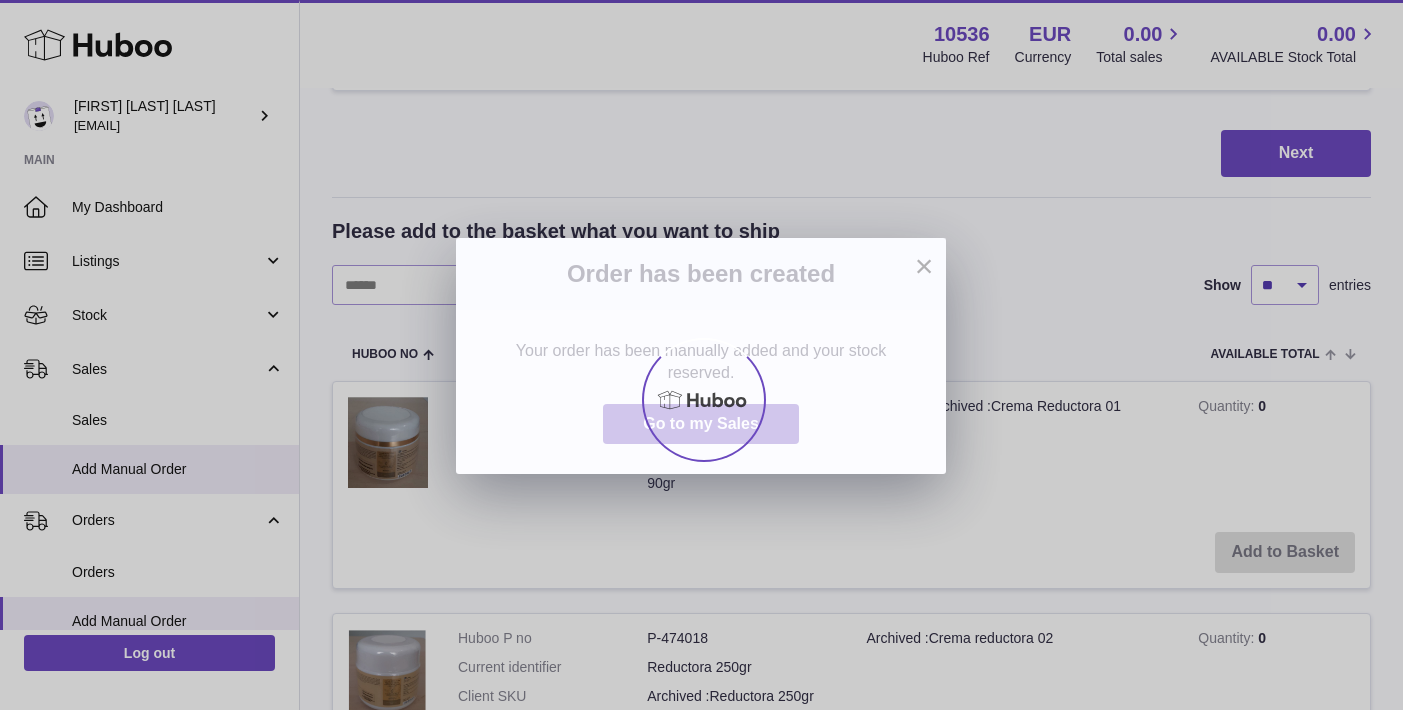 scroll, scrollTop: 0, scrollLeft: 0, axis: both 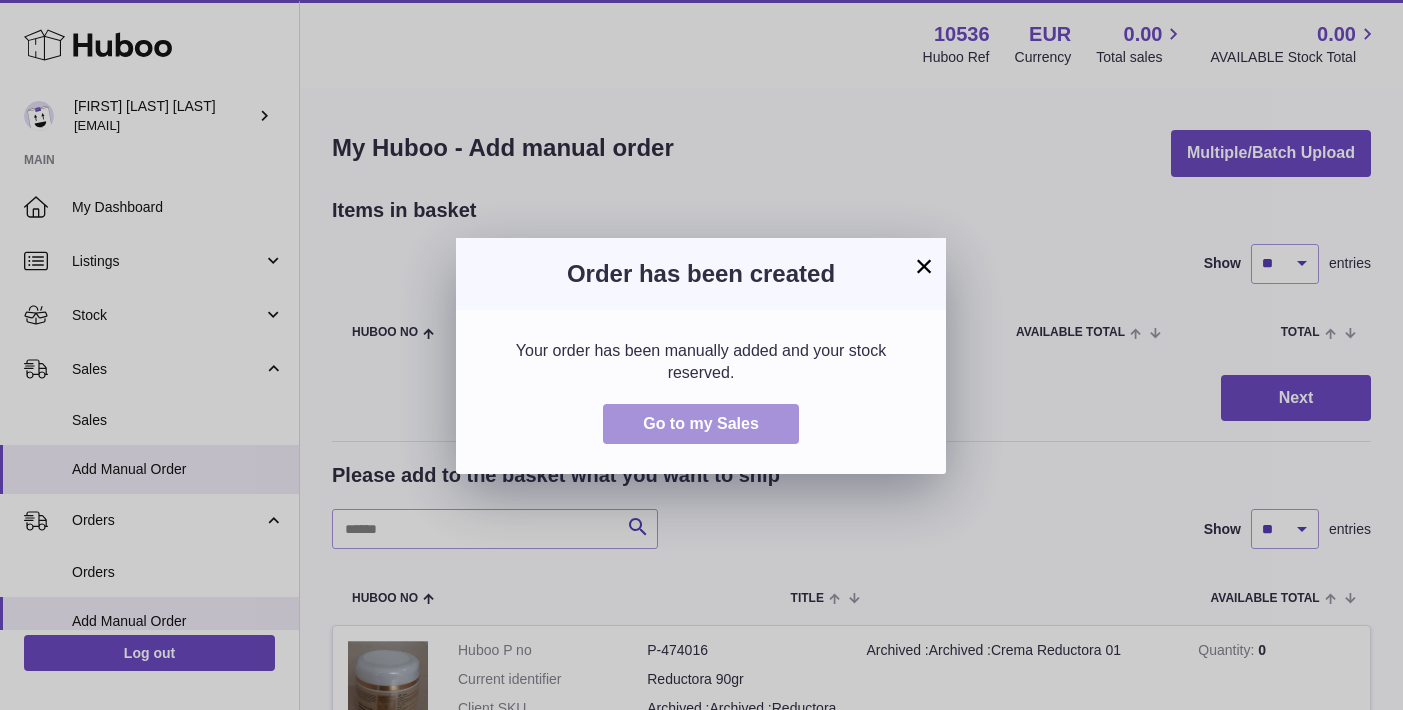 click on "Go to my Sales" at bounding box center (701, 424) 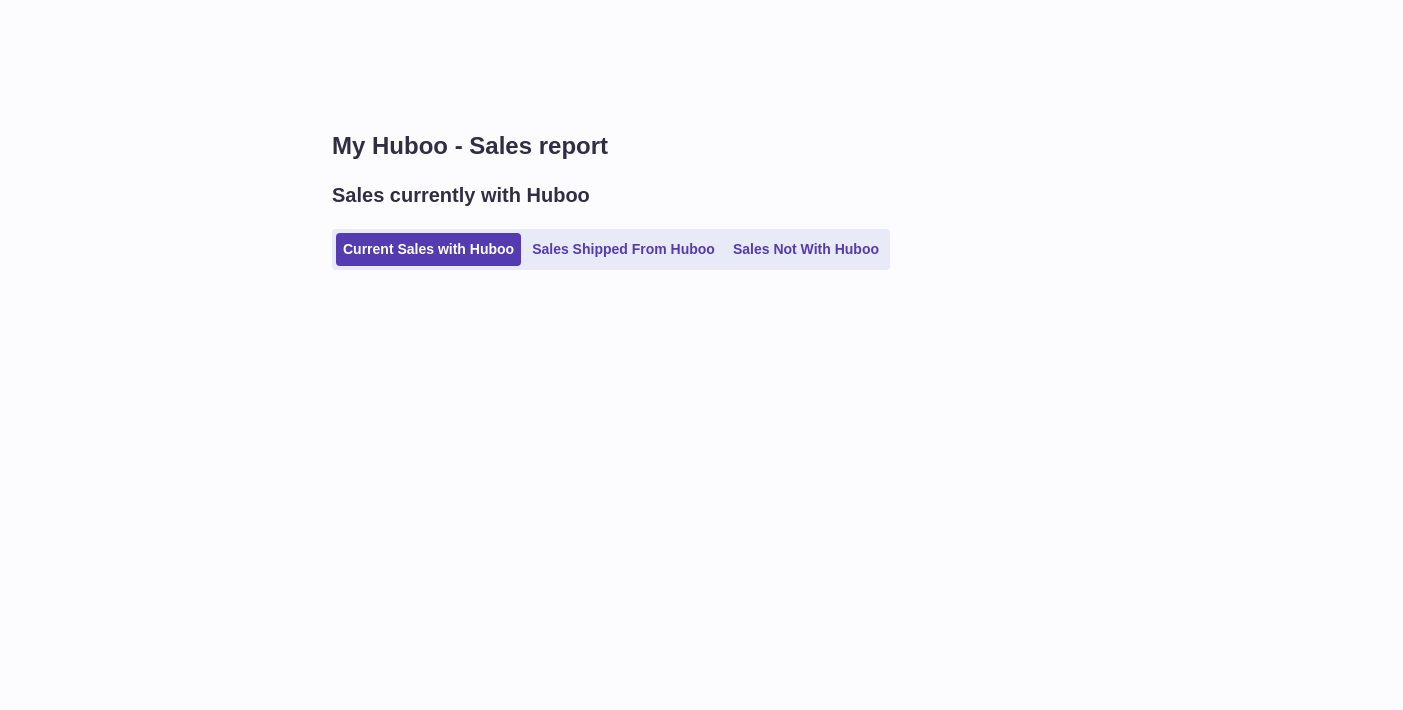 scroll, scrollTop: 0, scrollLeft: 0, axis: both 